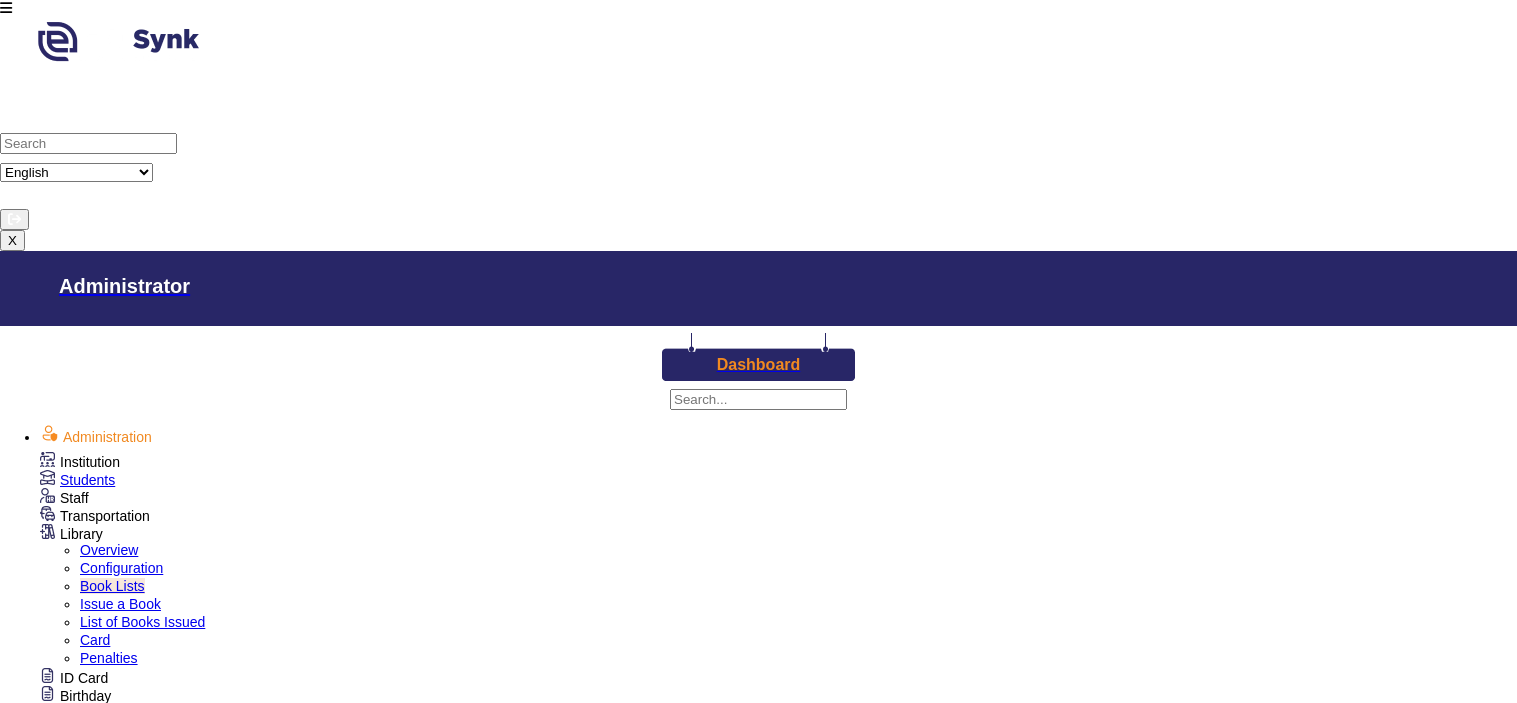 scroll, scrollTop: 0, scrollLeft: 0, axis: both 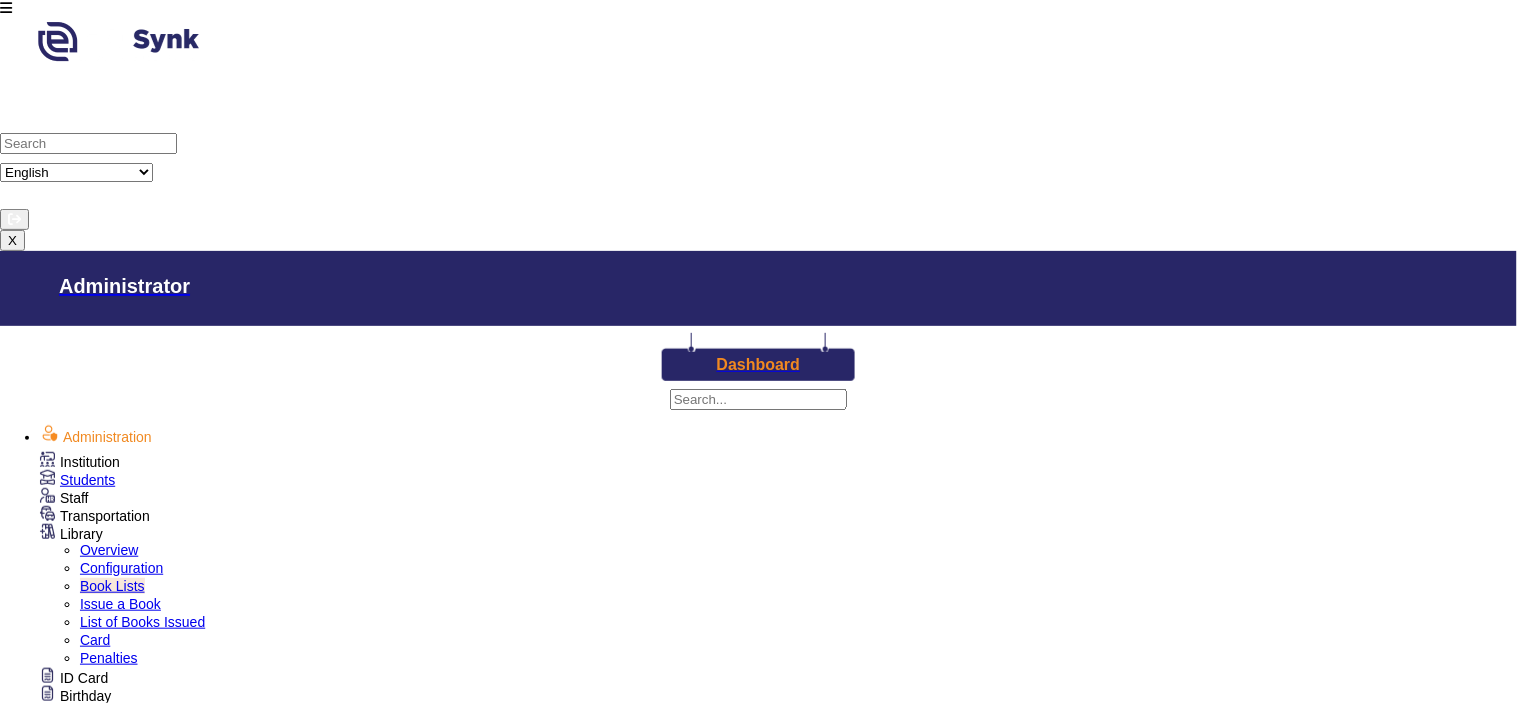 type 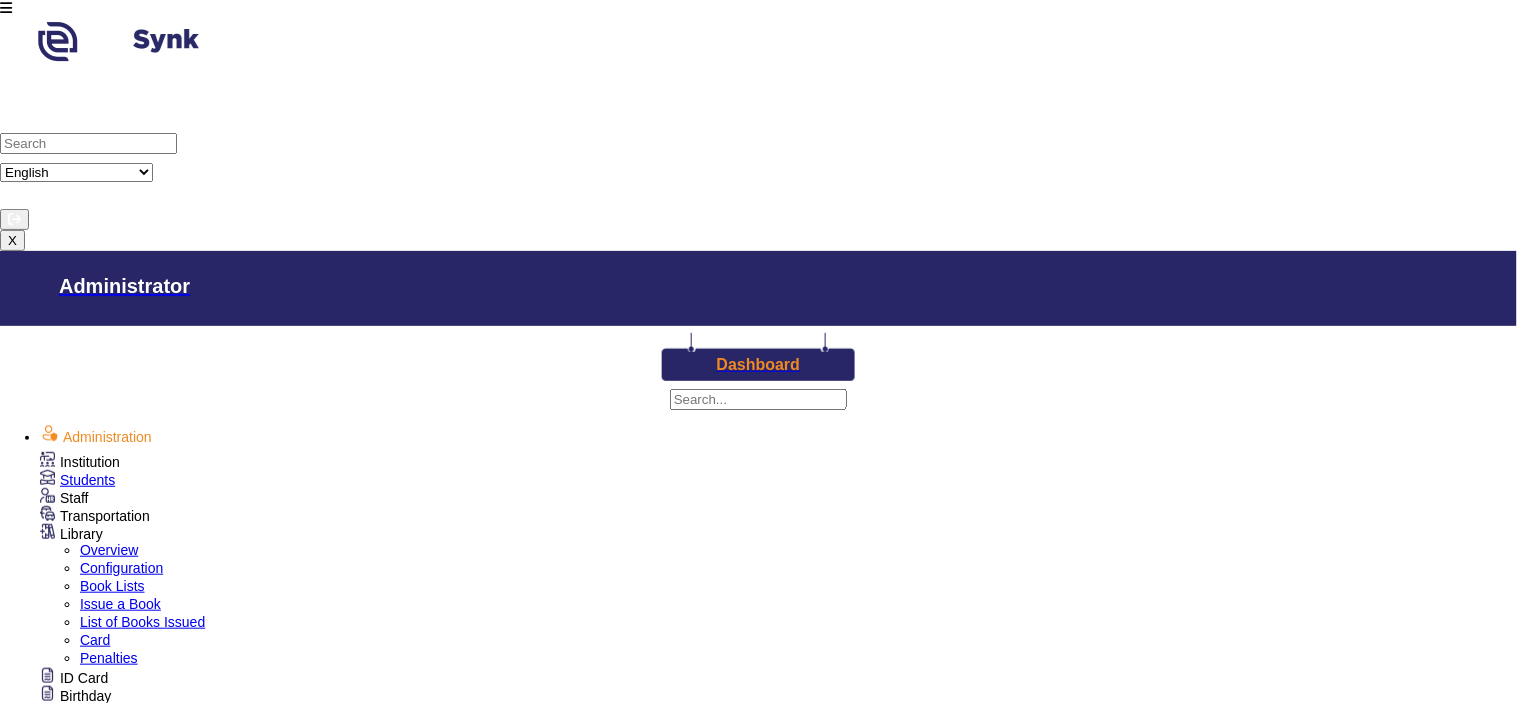 scroll, scrollTop: 178, scrollLeft: 0, axis: vertical 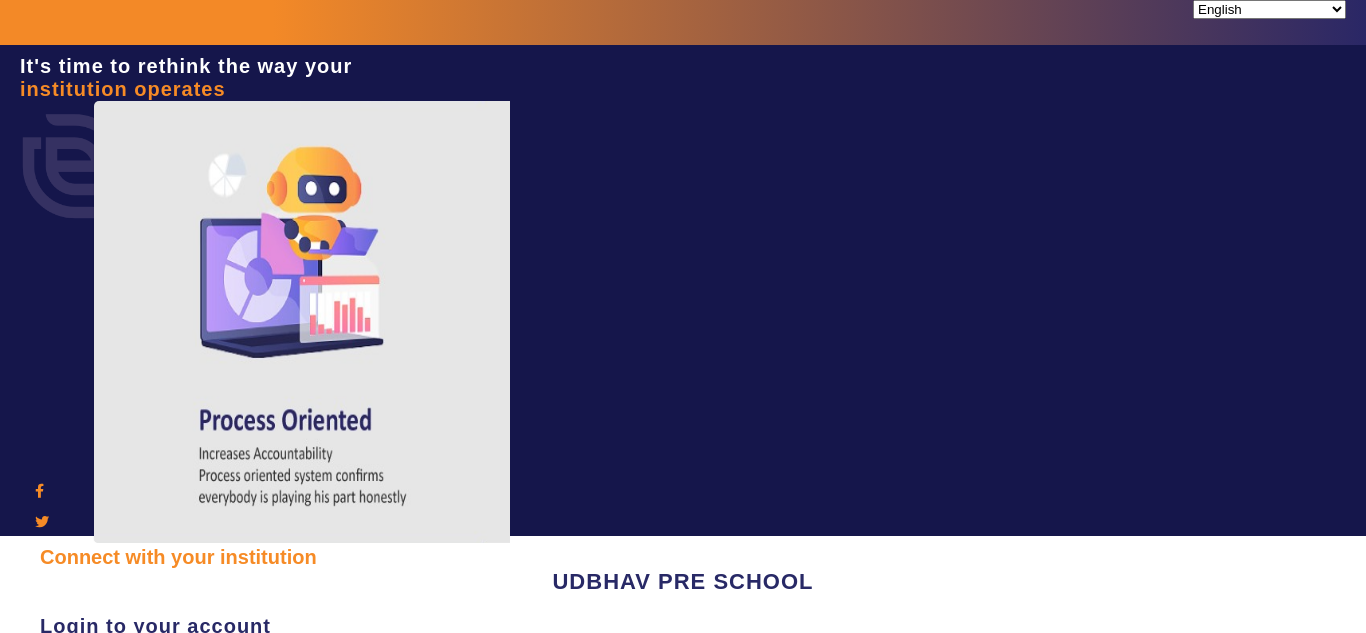 type on "[PHONE]" 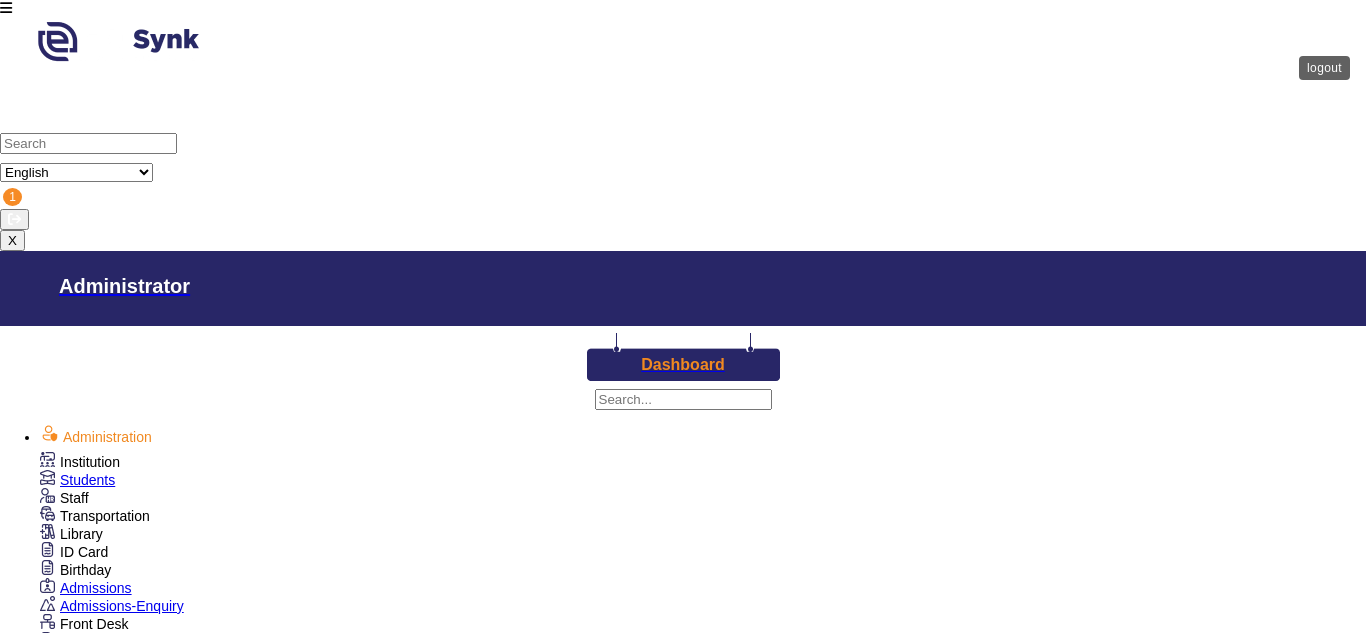 click at bounding box center [14, 219] 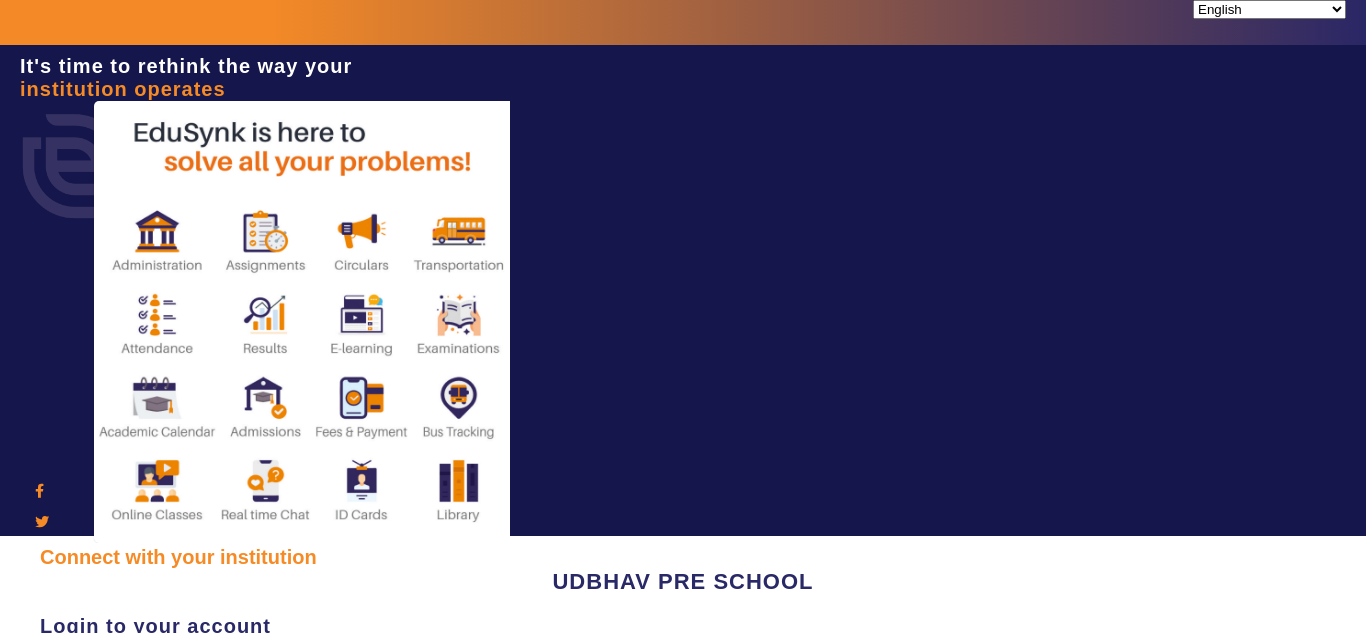 click at bounding box center (1304, 683) 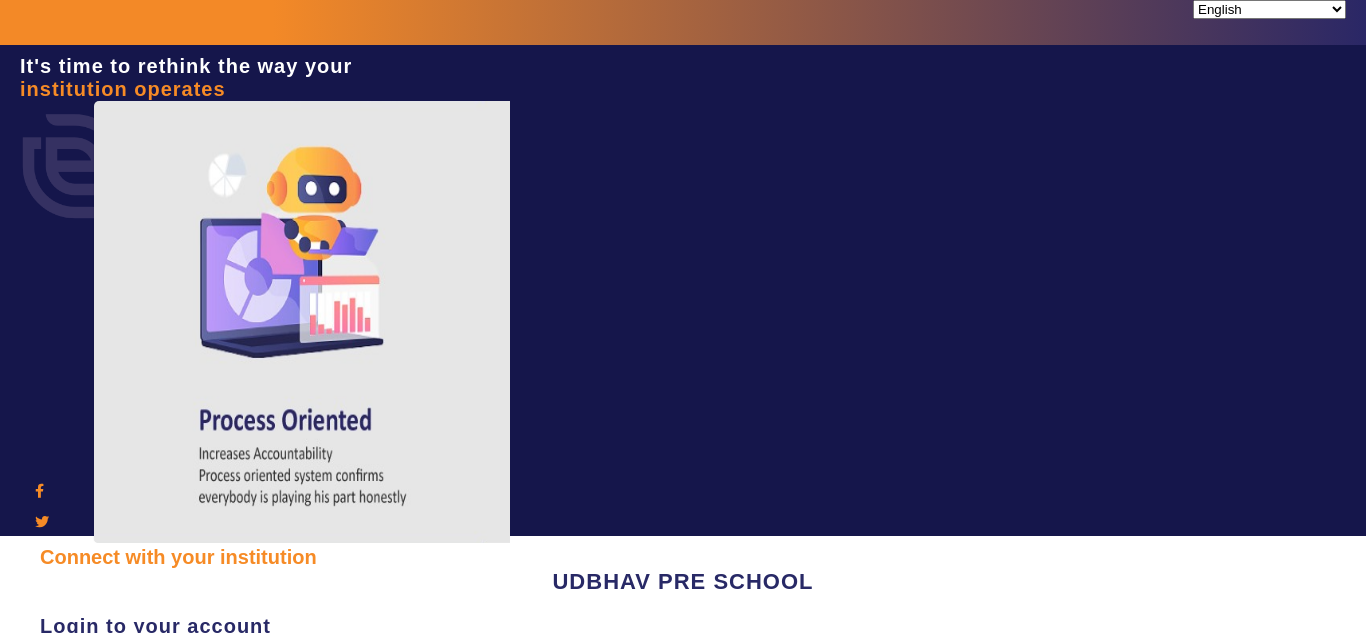 click on "Connect with your institution" at bounding box center [683, 557] 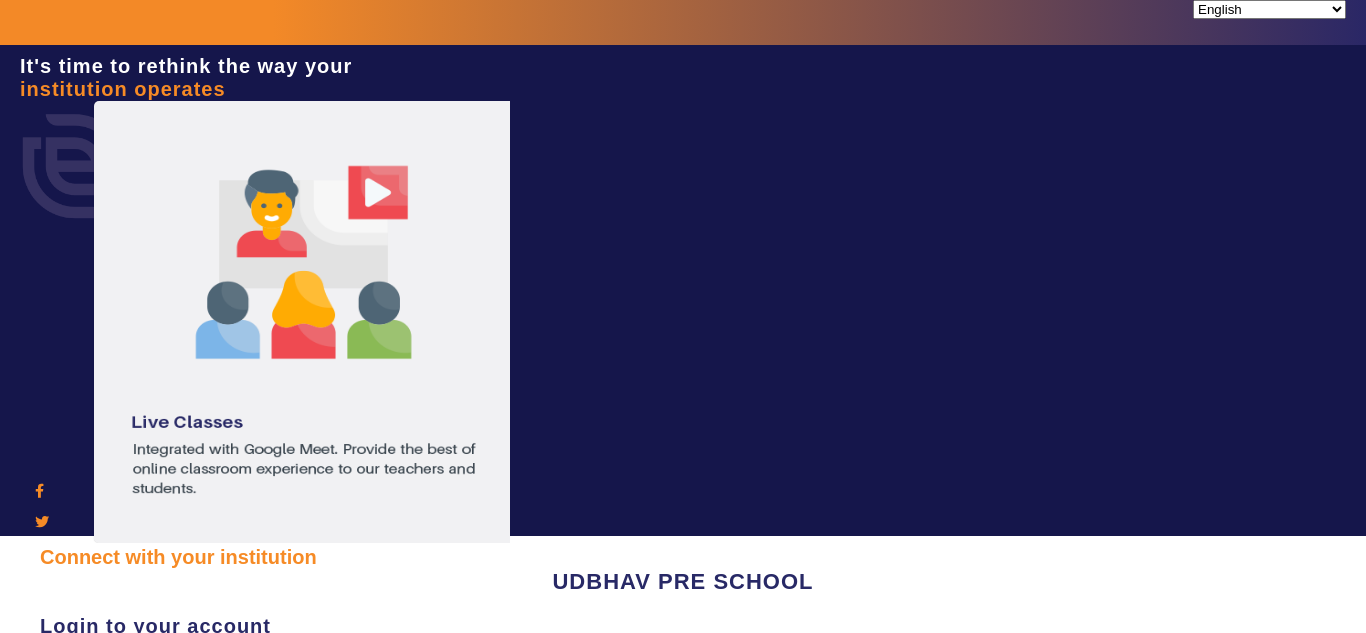 click on "Sign In" at bounding box center (108, 834) 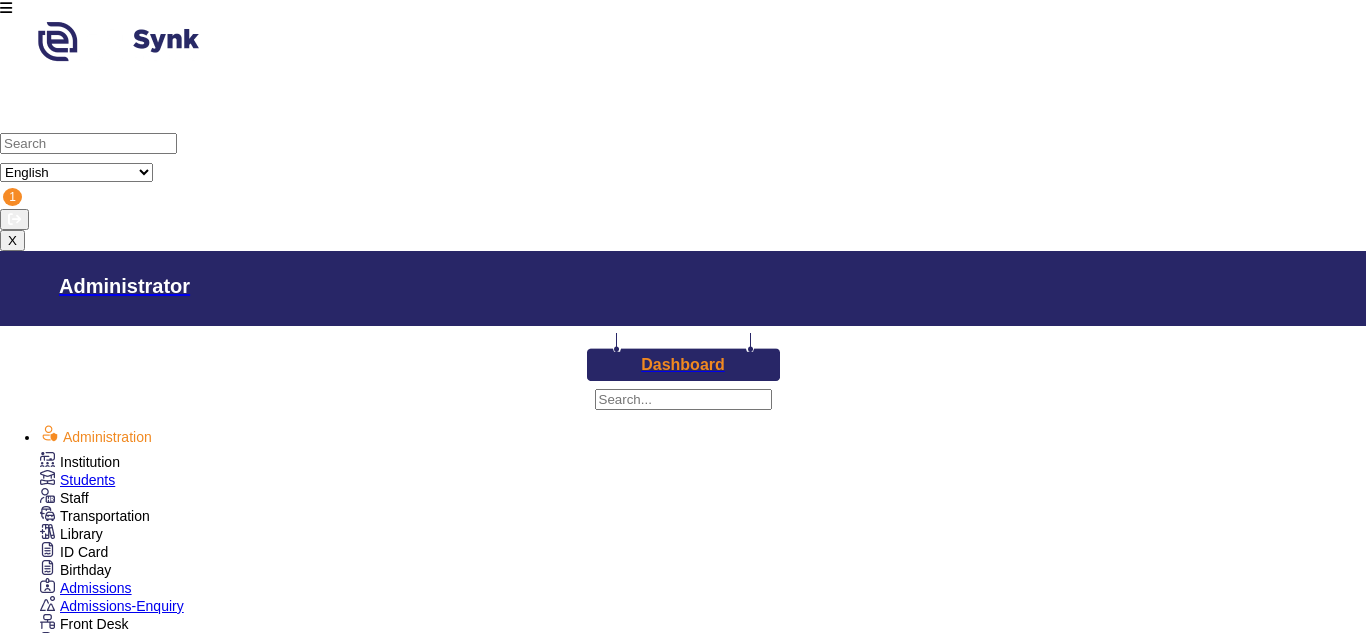 click on "Students" at bounding box center [77, 480] 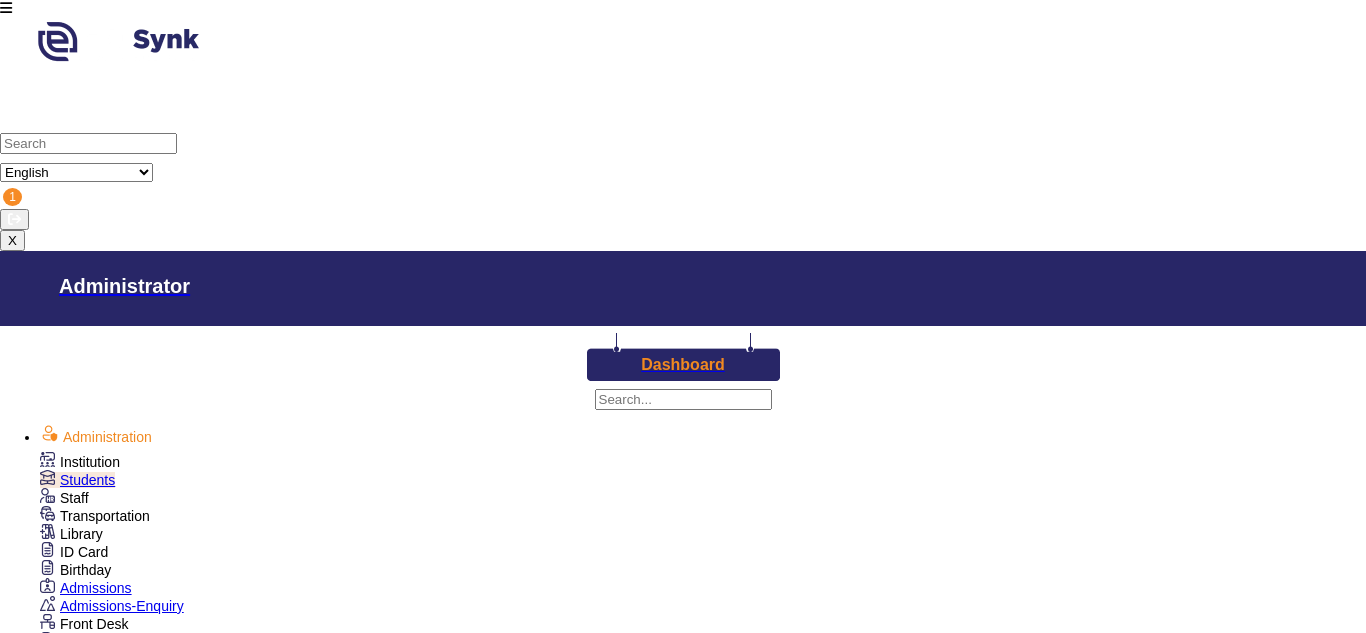 click on "Staff" at bounding box center (80, 462) 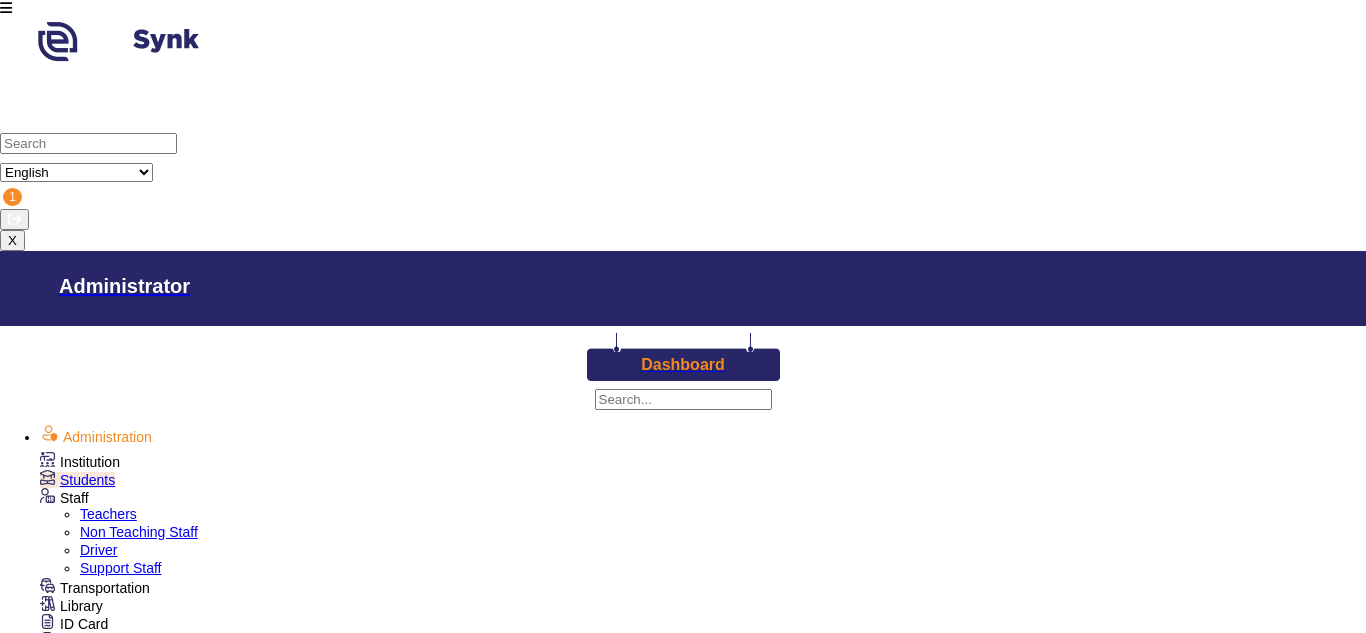 click on "Teachers" at bounding box center [108, 514] 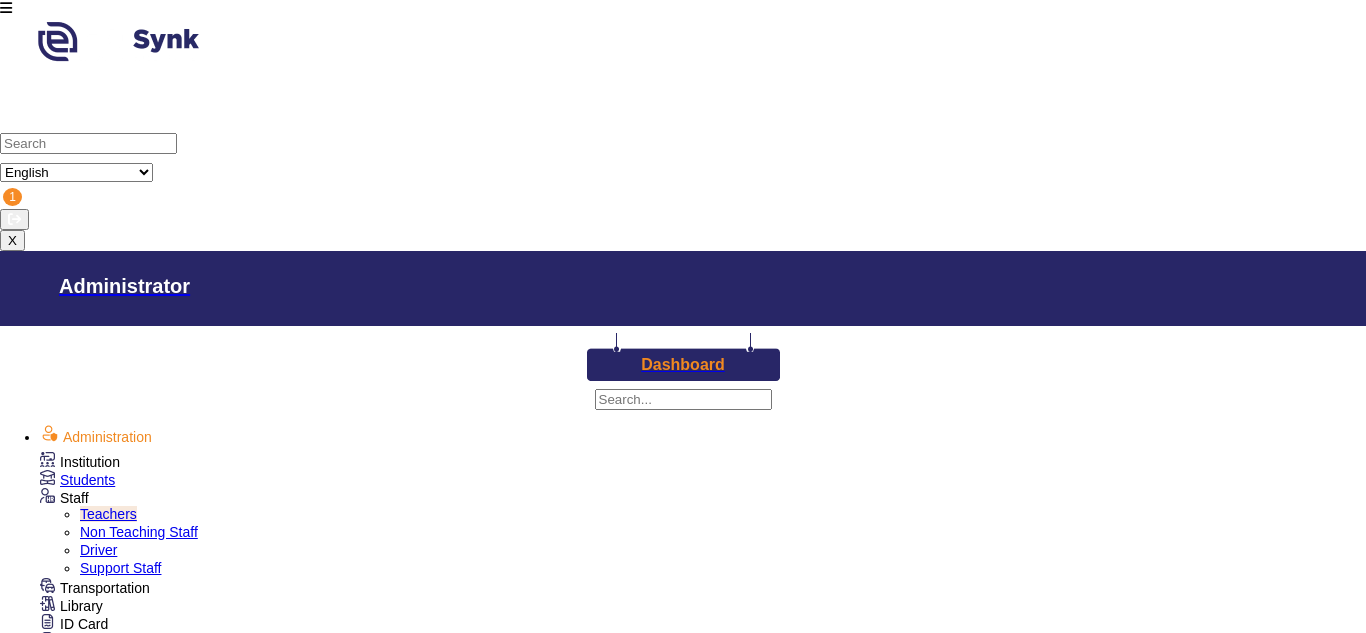 click on "Non Teaching Staff" at bounding box center (139, 532) 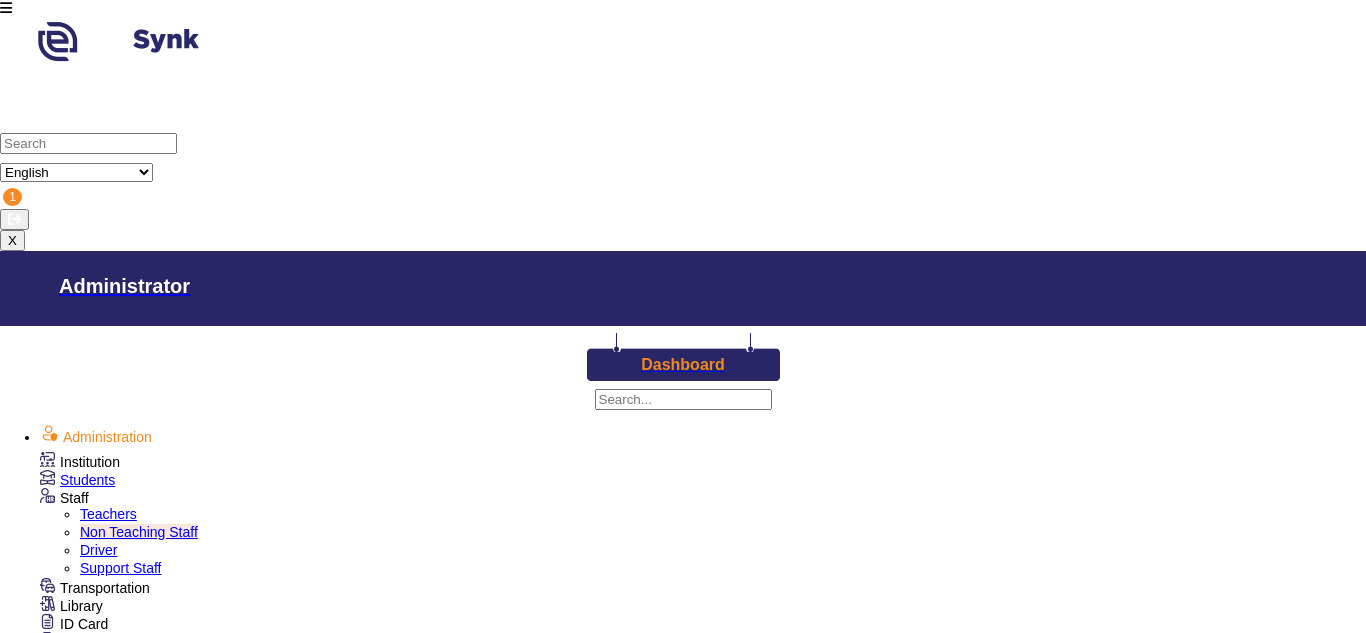 click on "Staff" at bounding box center [80, 462] 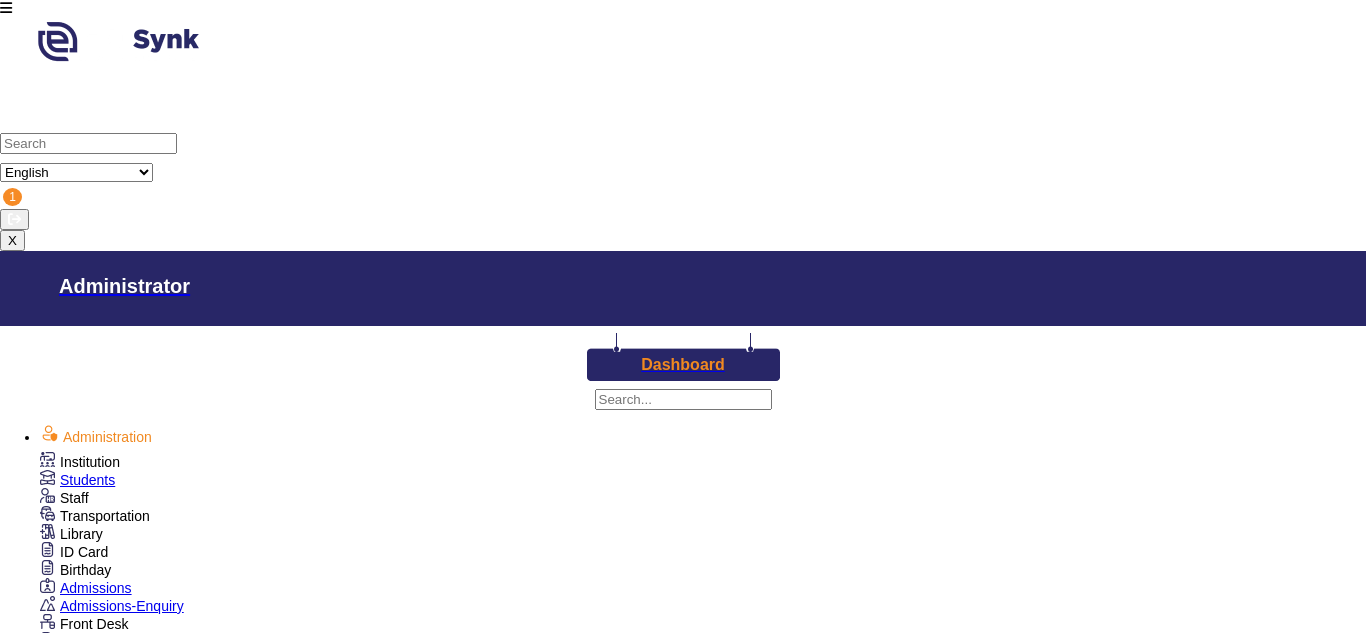 scroll, scrollTop: 167, scrollLeft: 0, axis: vertical 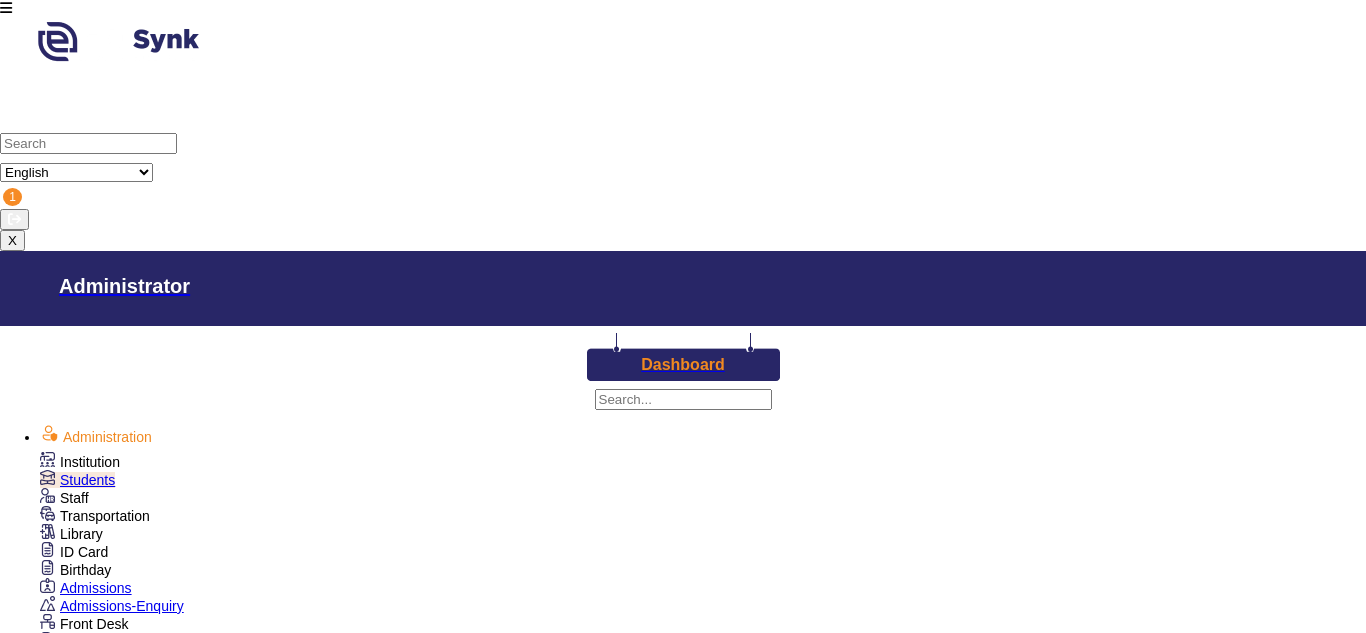 click on "Nursery" at bounding box center (514, 1292) 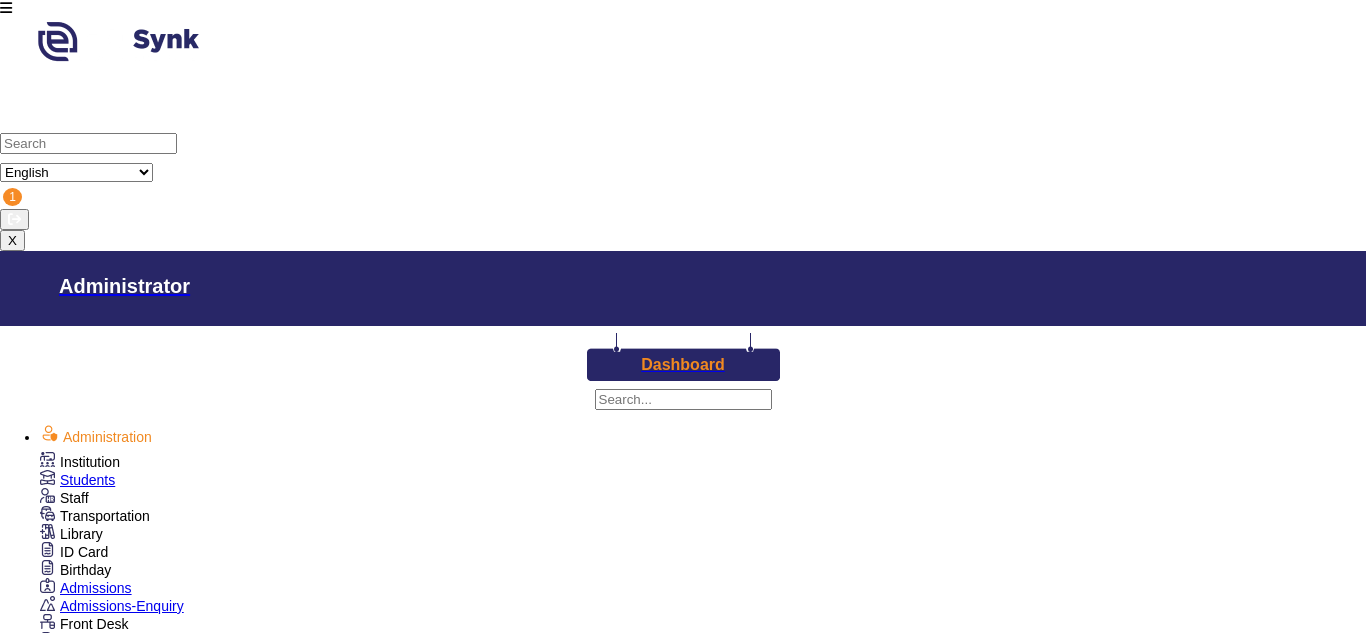 drag, startPoint x: 319, startPoint y: 187, endPoint x: 388, endPoint y: 470, distance: 291.29022 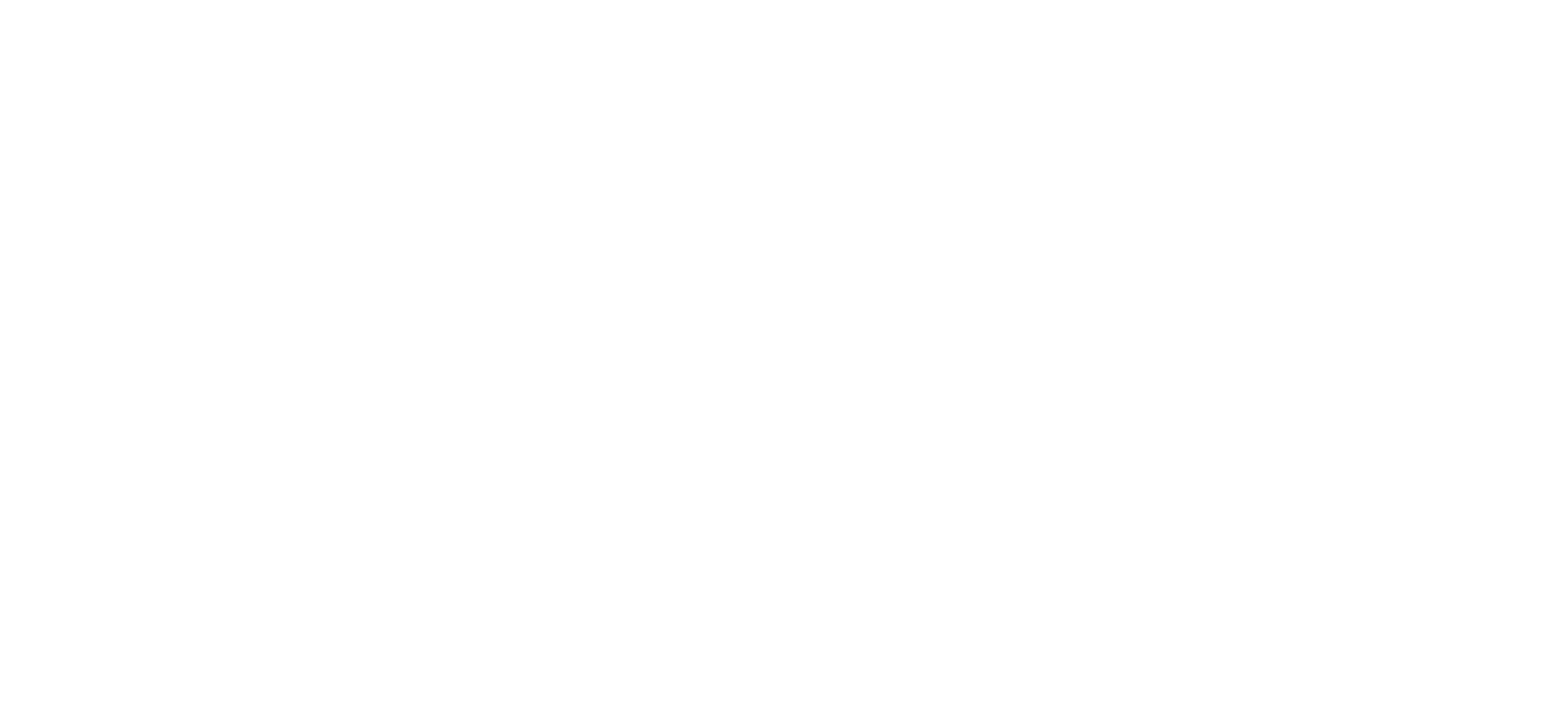 scroll, scrollTop: 0, scrollLeft: 0, axis: both 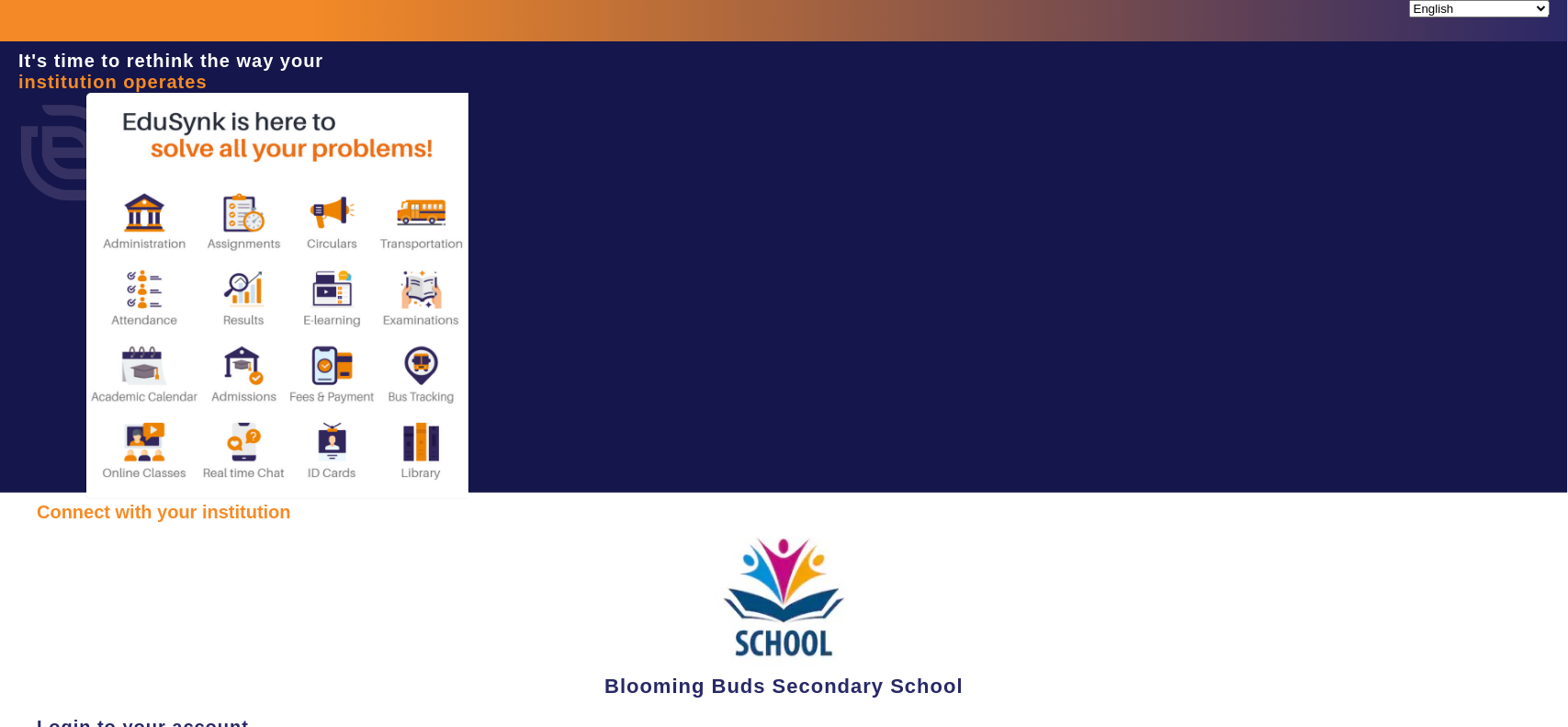 type on "[PHONE]" 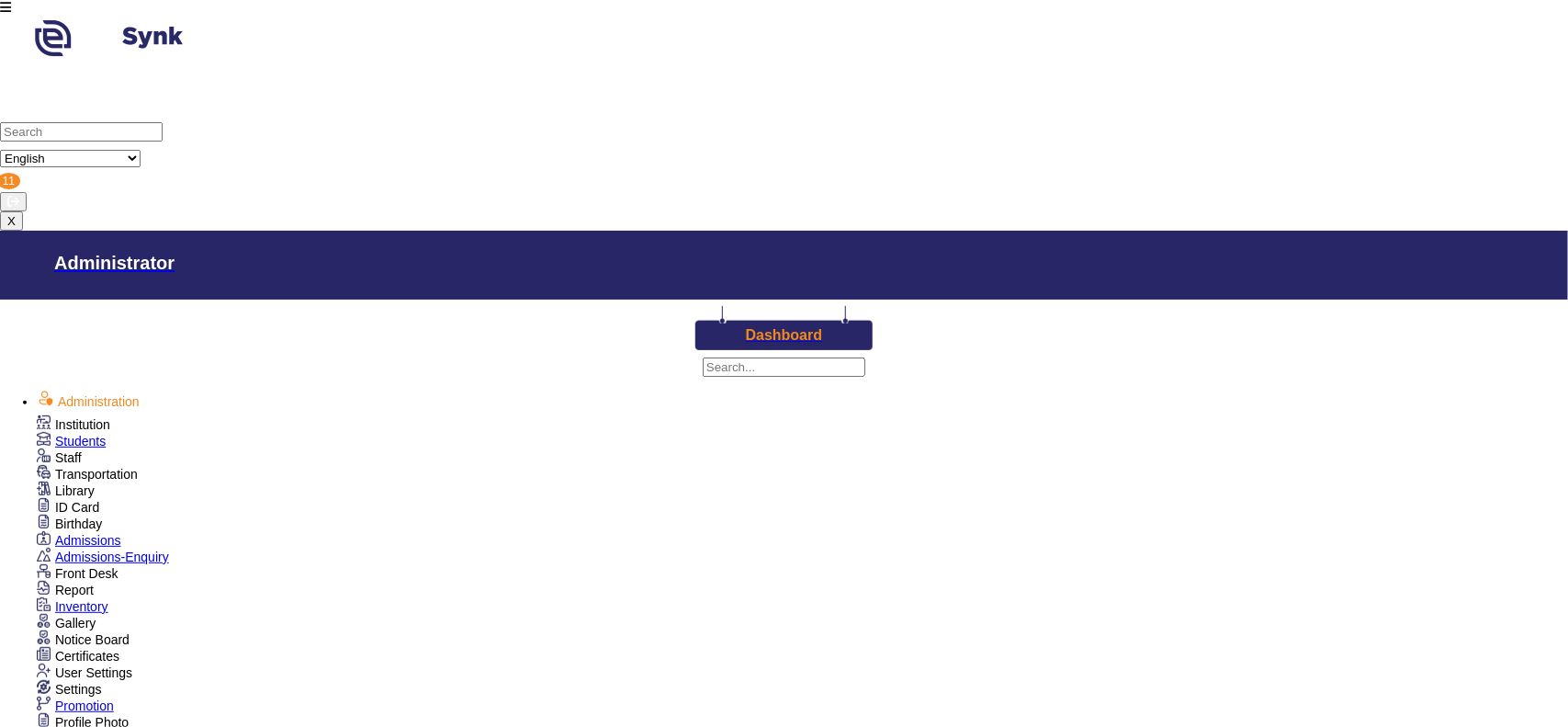 scroll, scrollTop: 382, scrollLeft: 0, axis: vertical 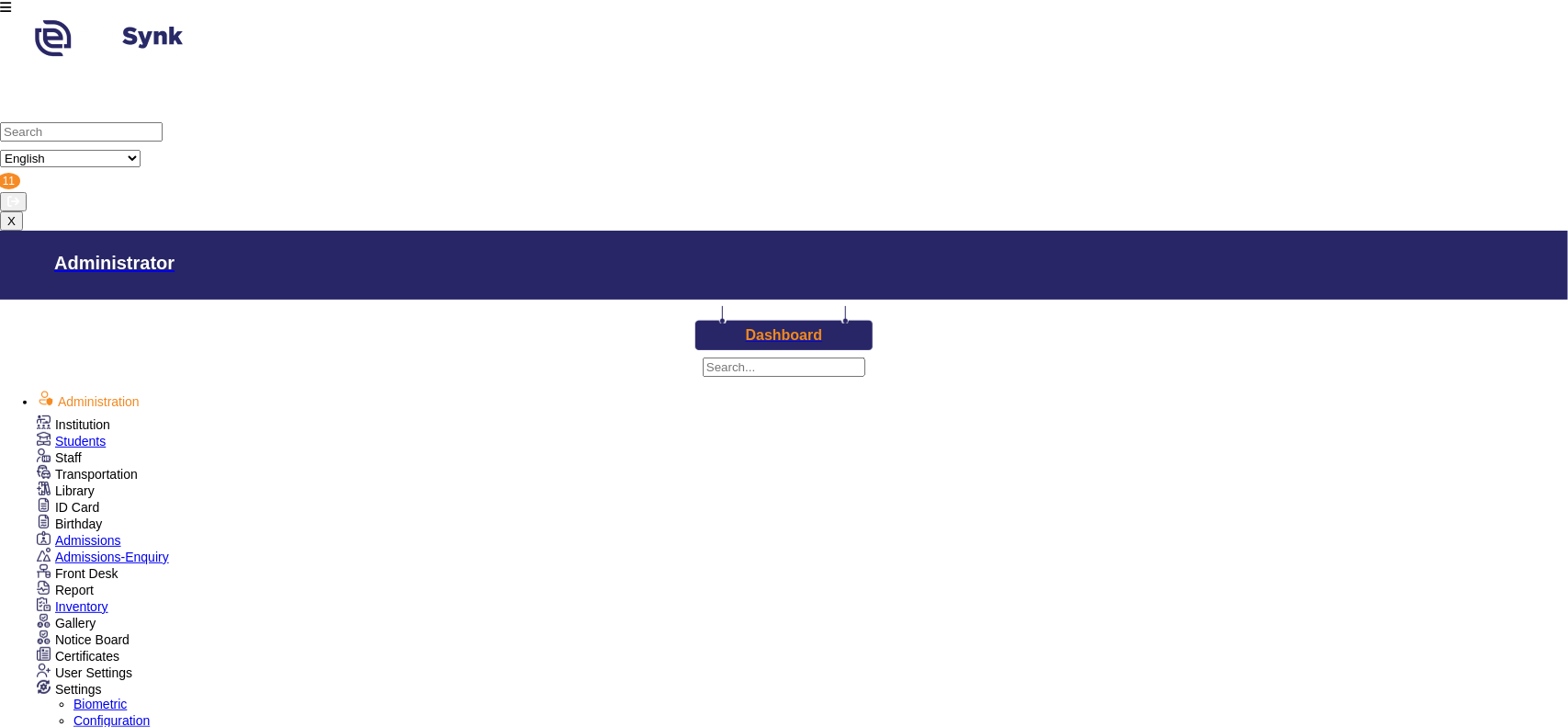 click on "Configuration" at bounding box center (111, 721) 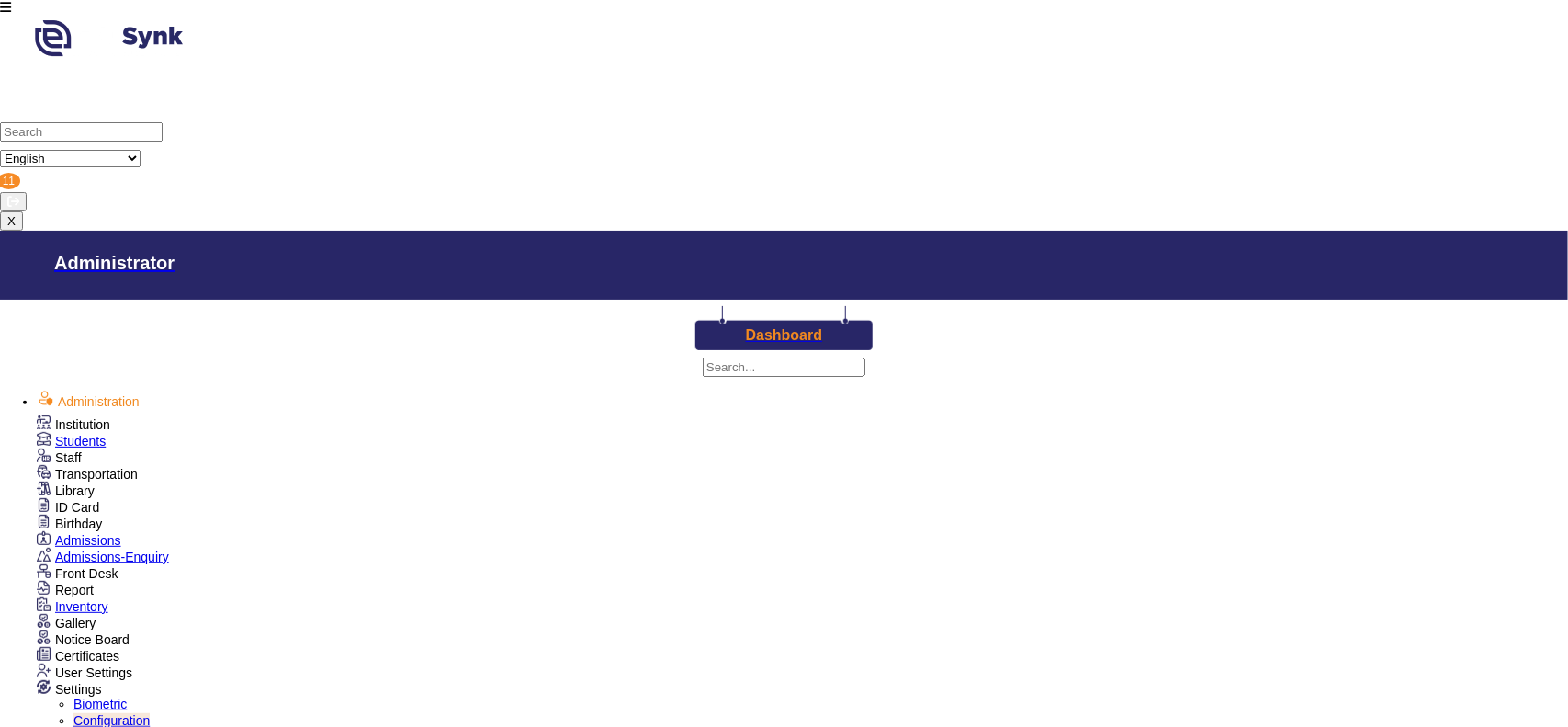 click at bounding box center [42, 1671] 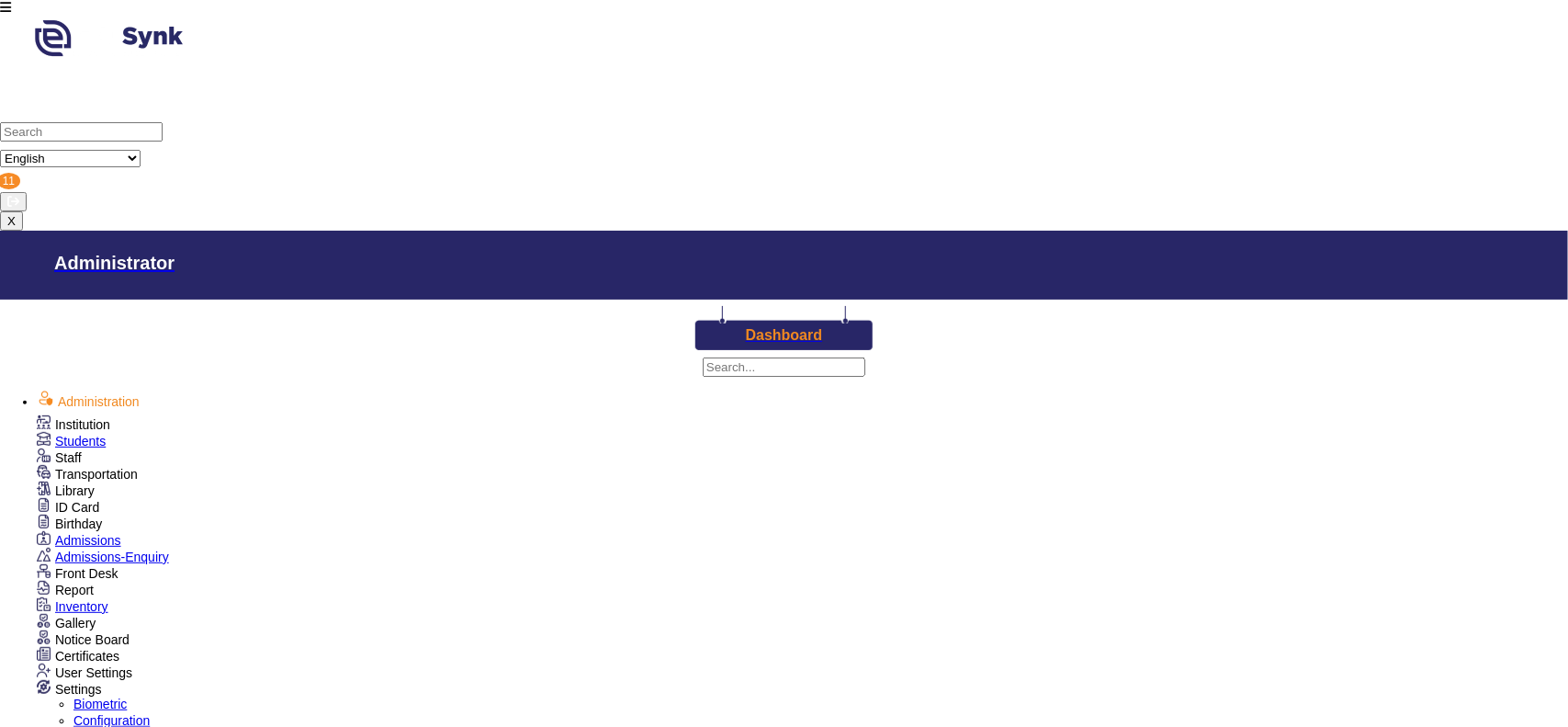 click on "Class Teachers" at bounding box center [33, 1869] 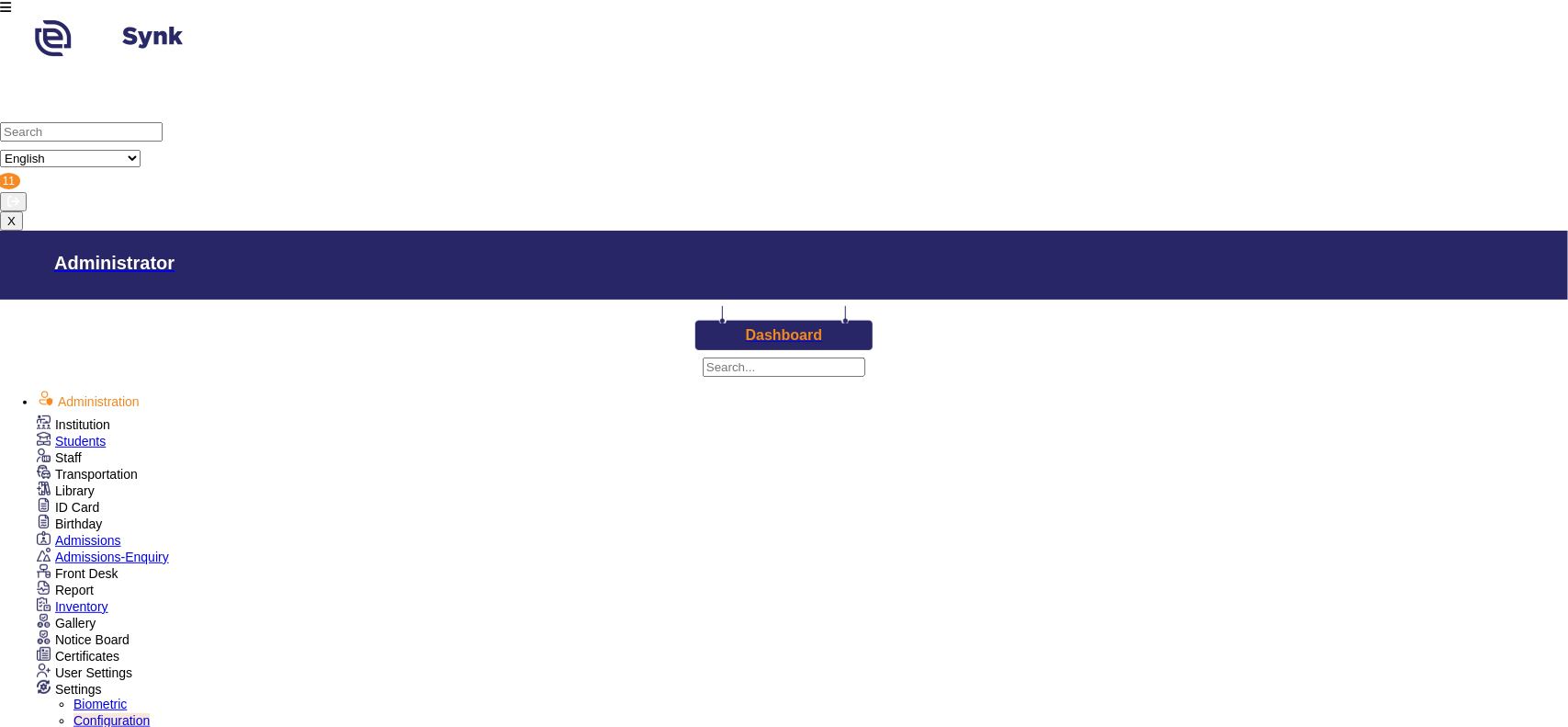 scroll, scrollTop: 0, scrollLeft: 0, axis: both 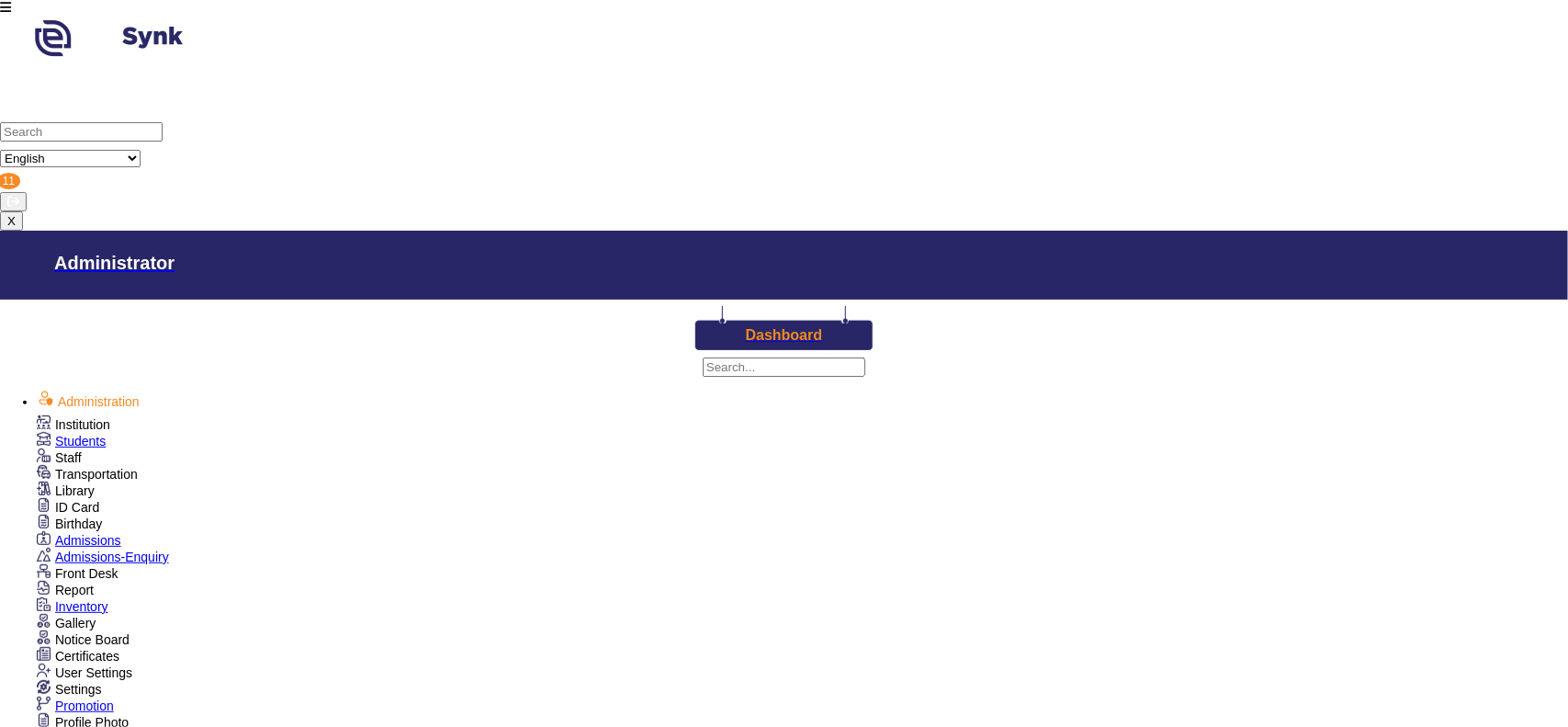 click on "Compose" at bounding box center (101, 1002) 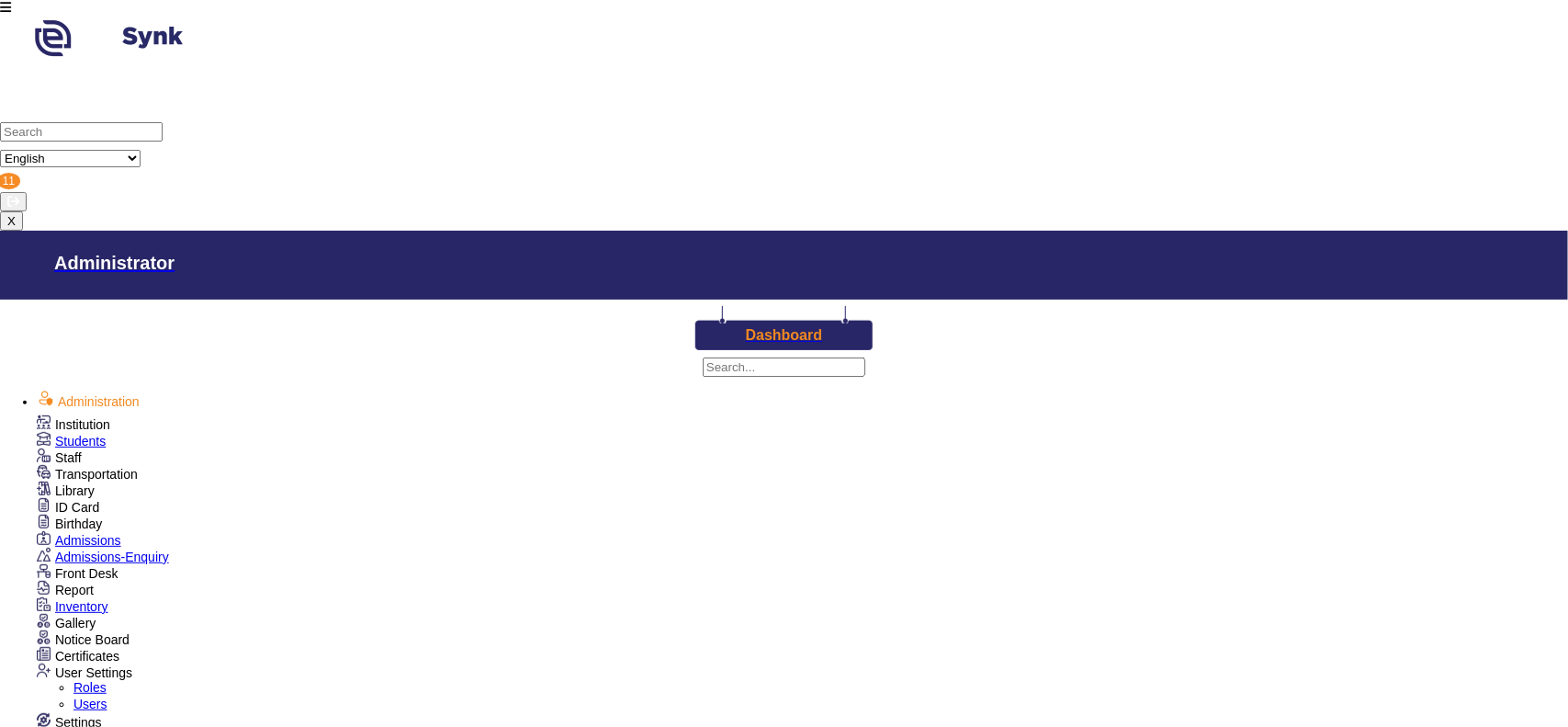click on "User Settings" at bounding box center [73, 425] 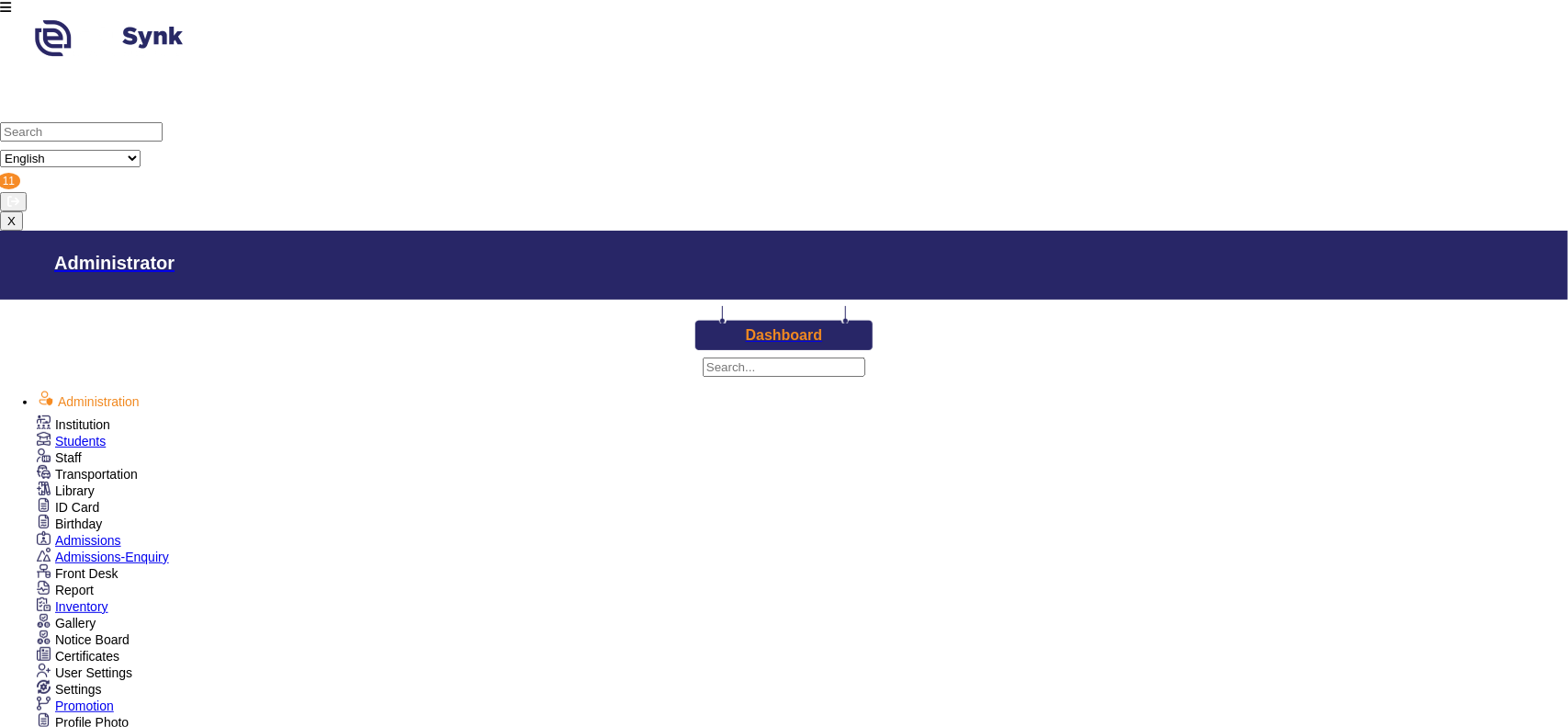 click on "Settings" at bounding box center (73, 425) 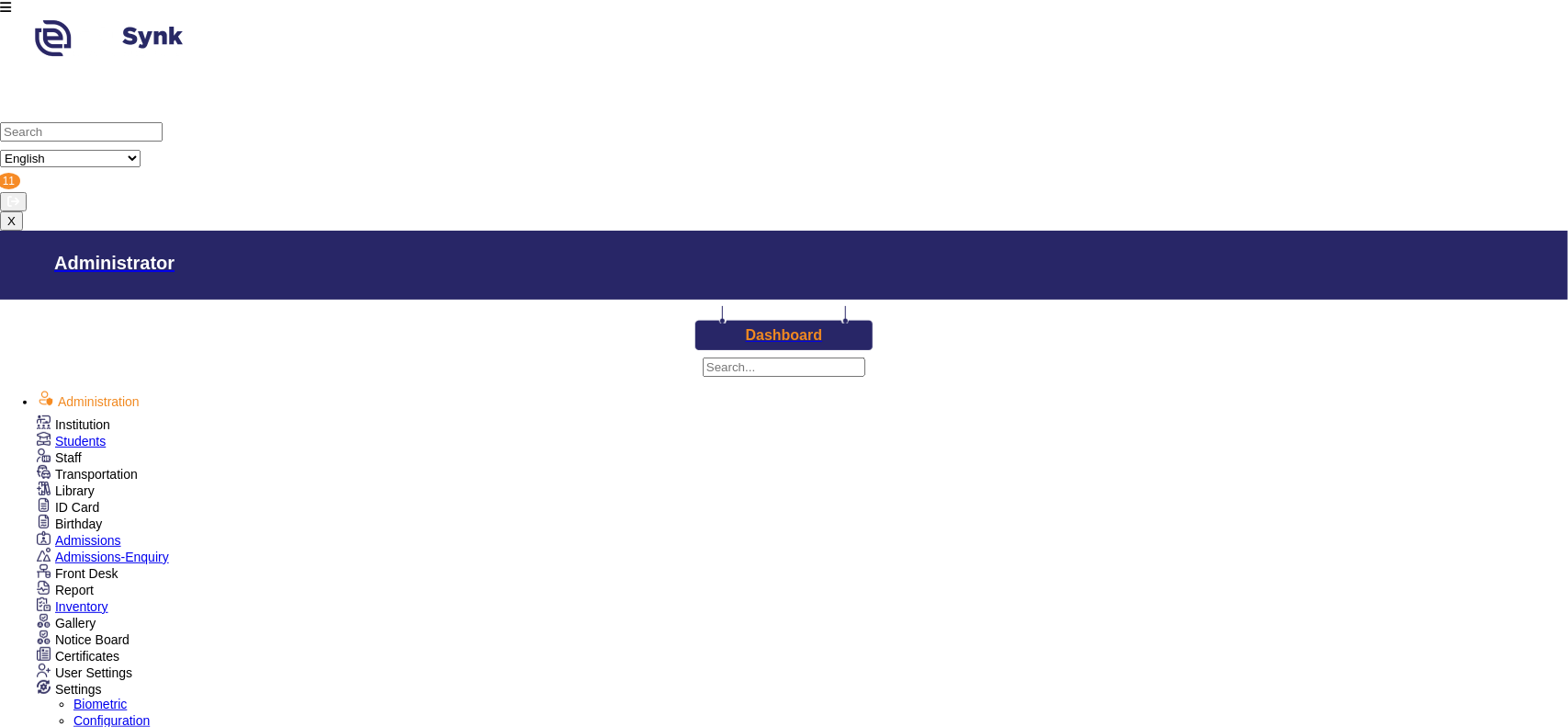 click on "Configuration" at bounding box center (111, 721) 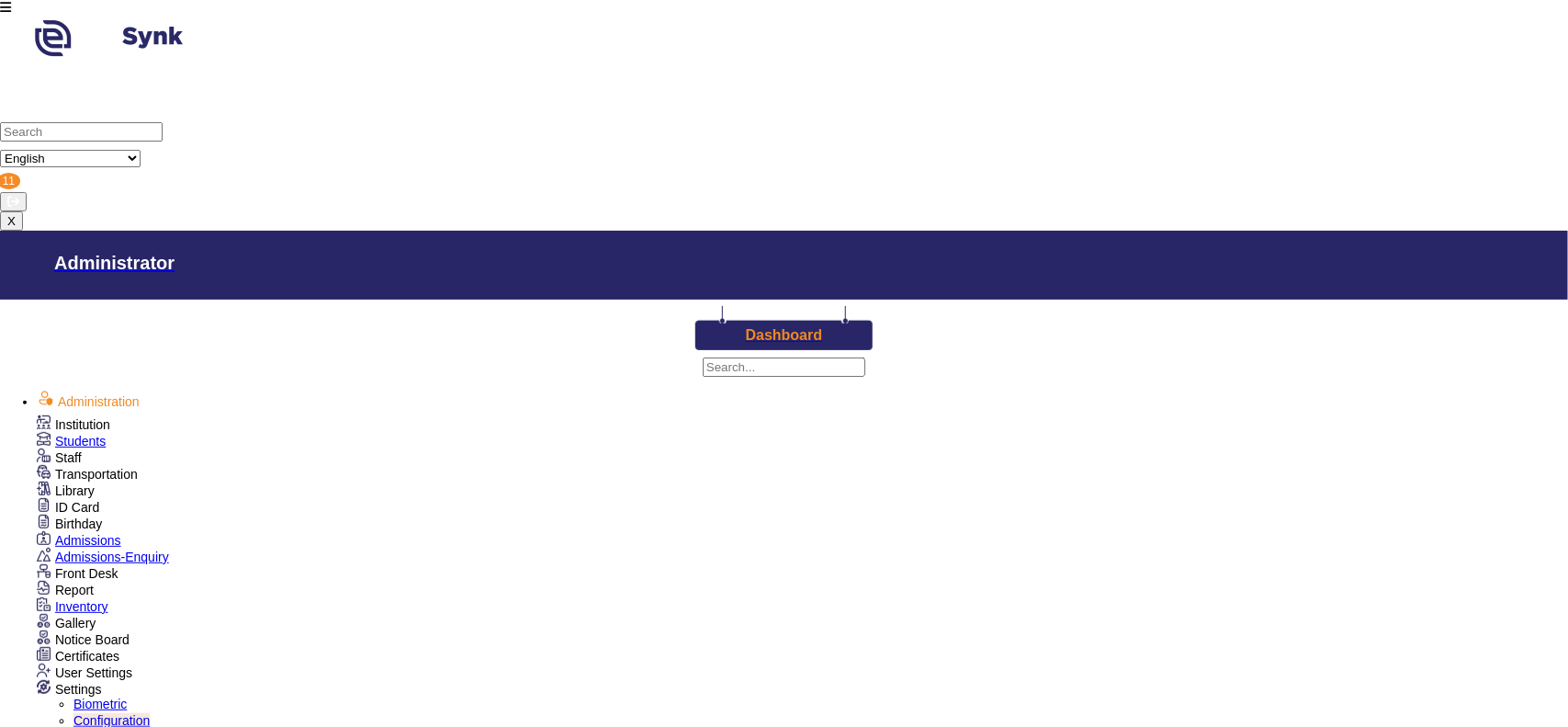 click on "Click here to view/add" at bounding box center (86, 1685) 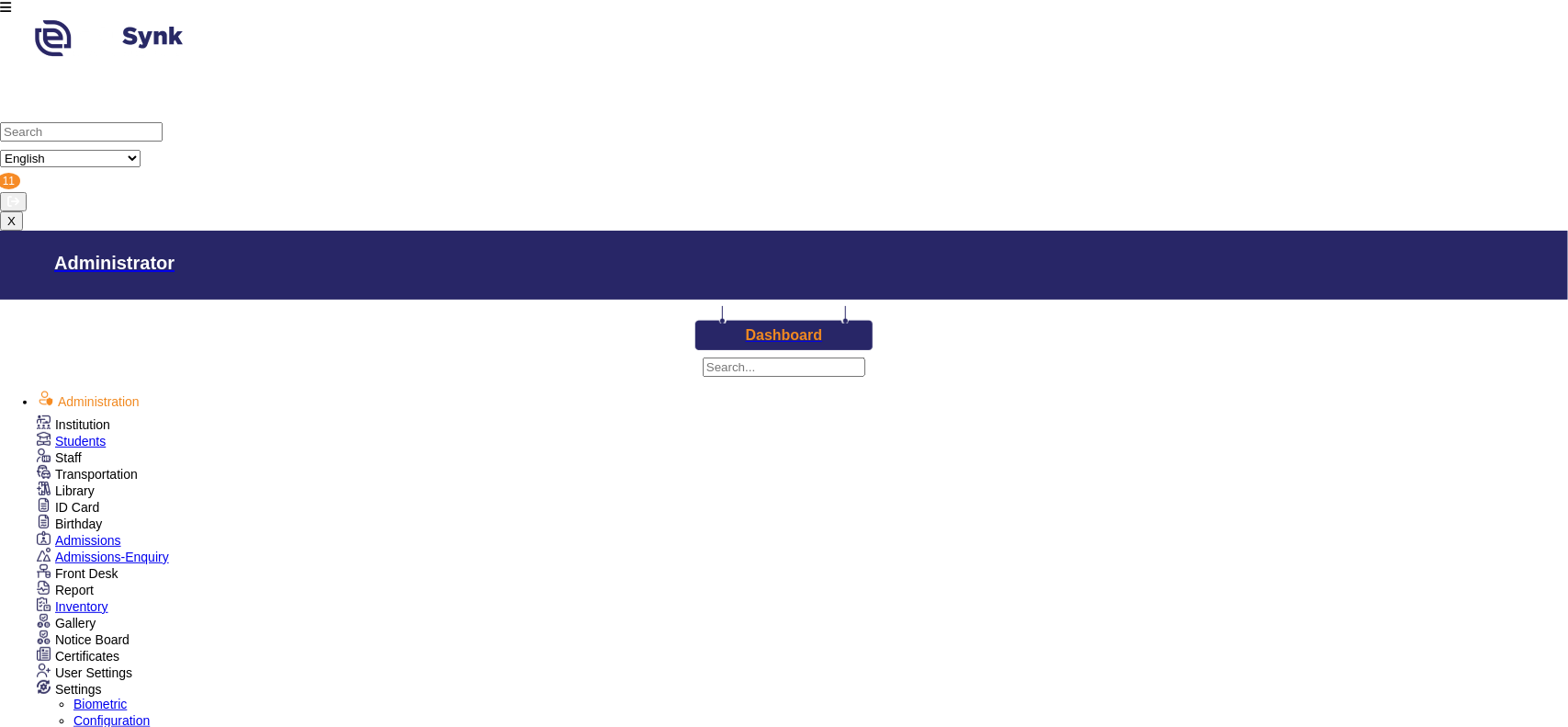click on "All Teachers" at bounding box center (164, 1869) 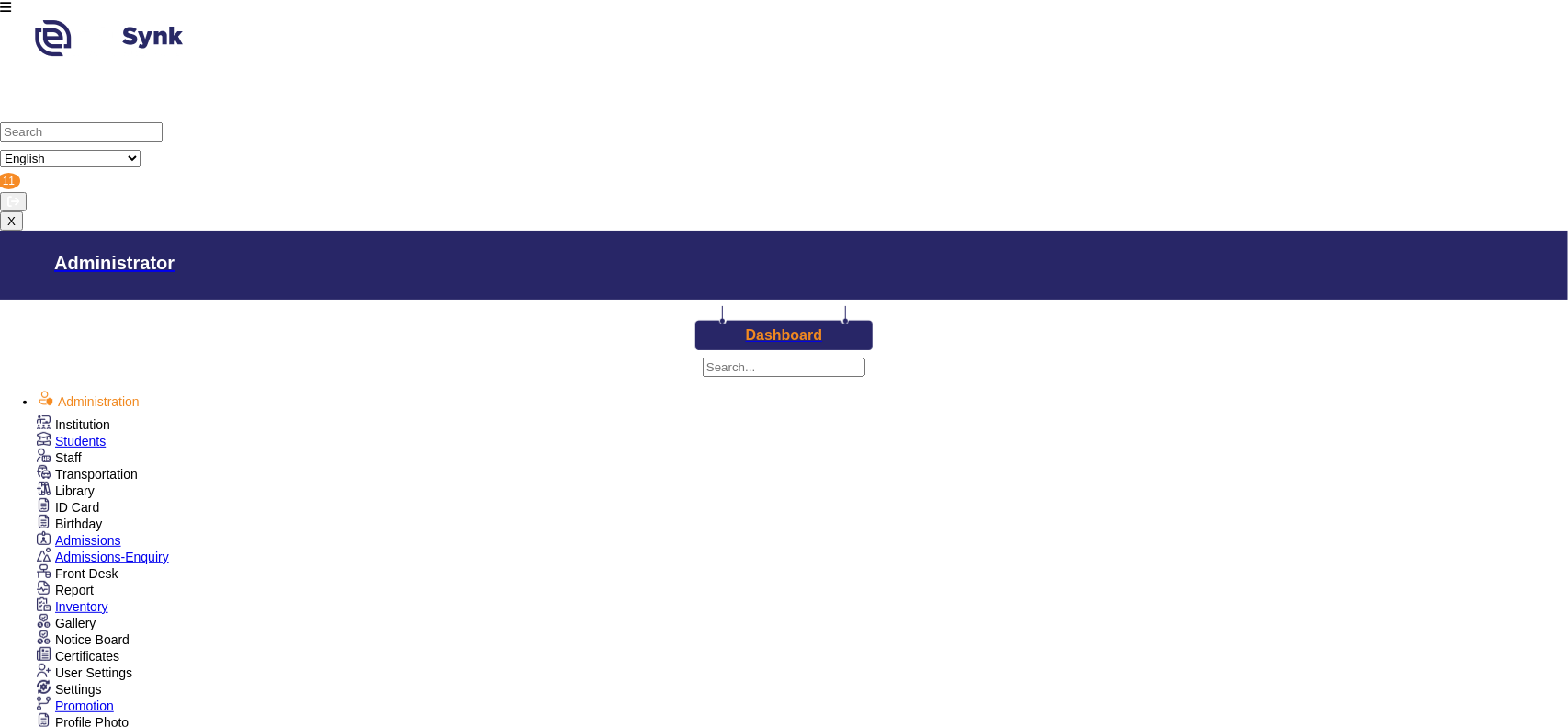 click on "TimeTable Setup" at bounding box center (121, 842) 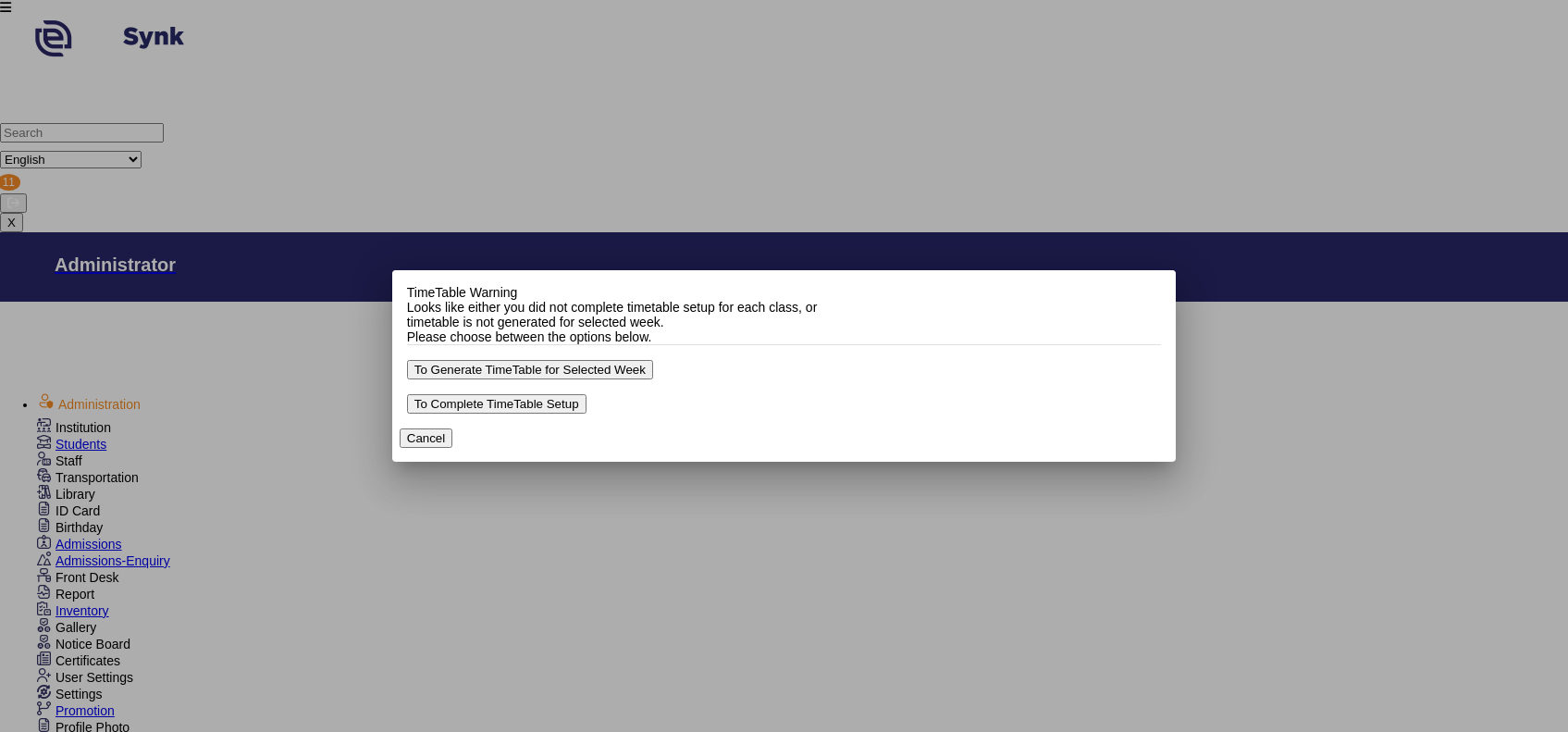 click on "To Generate TimeTable for Selected Week" at bounding box center [530, 369] 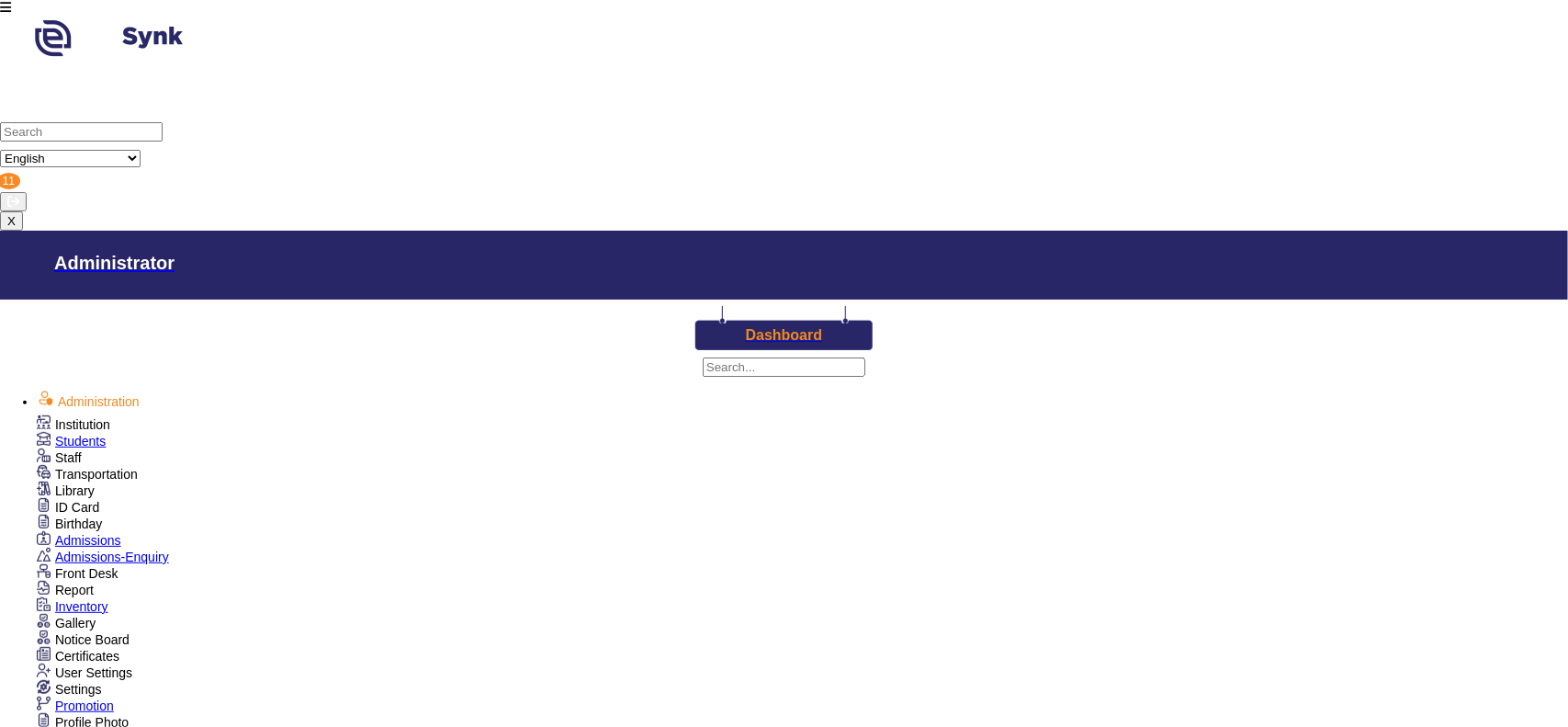 click on "Class III" at bounding box center [187, 1452] 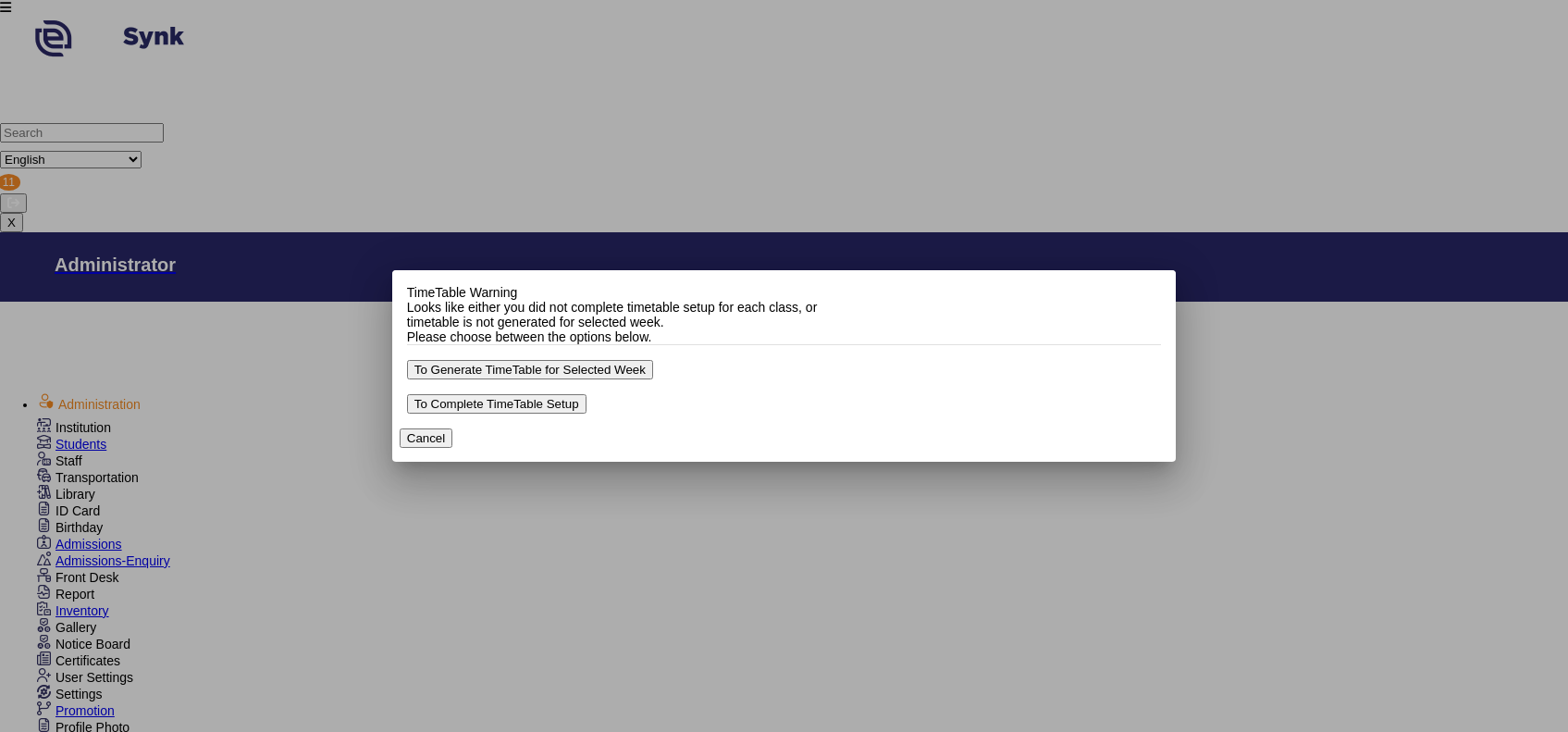 click on "To Generate TimeTable for Selected Week" at bounding box center [530, 369] 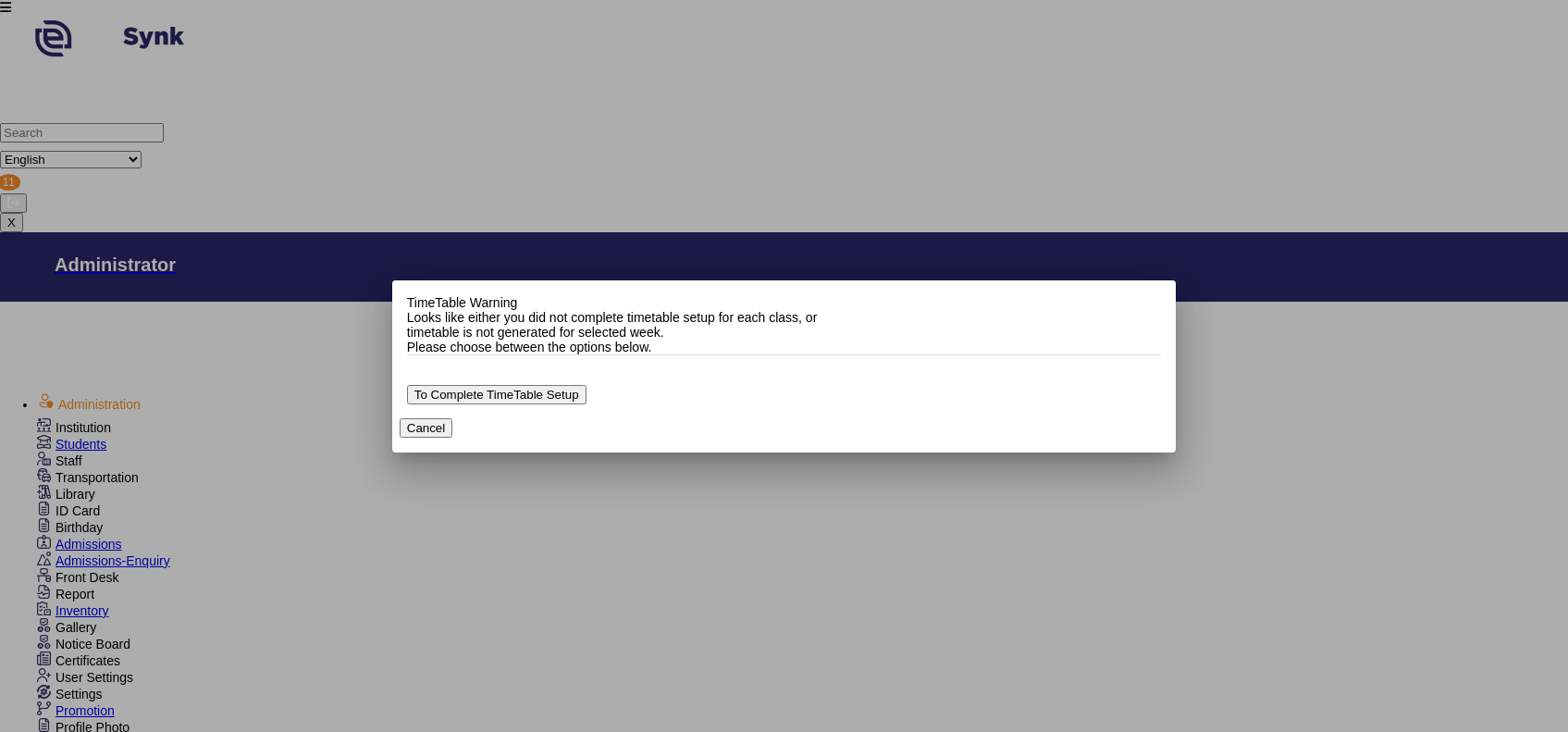 click on "Cancel" at bounding box center [426, 428] 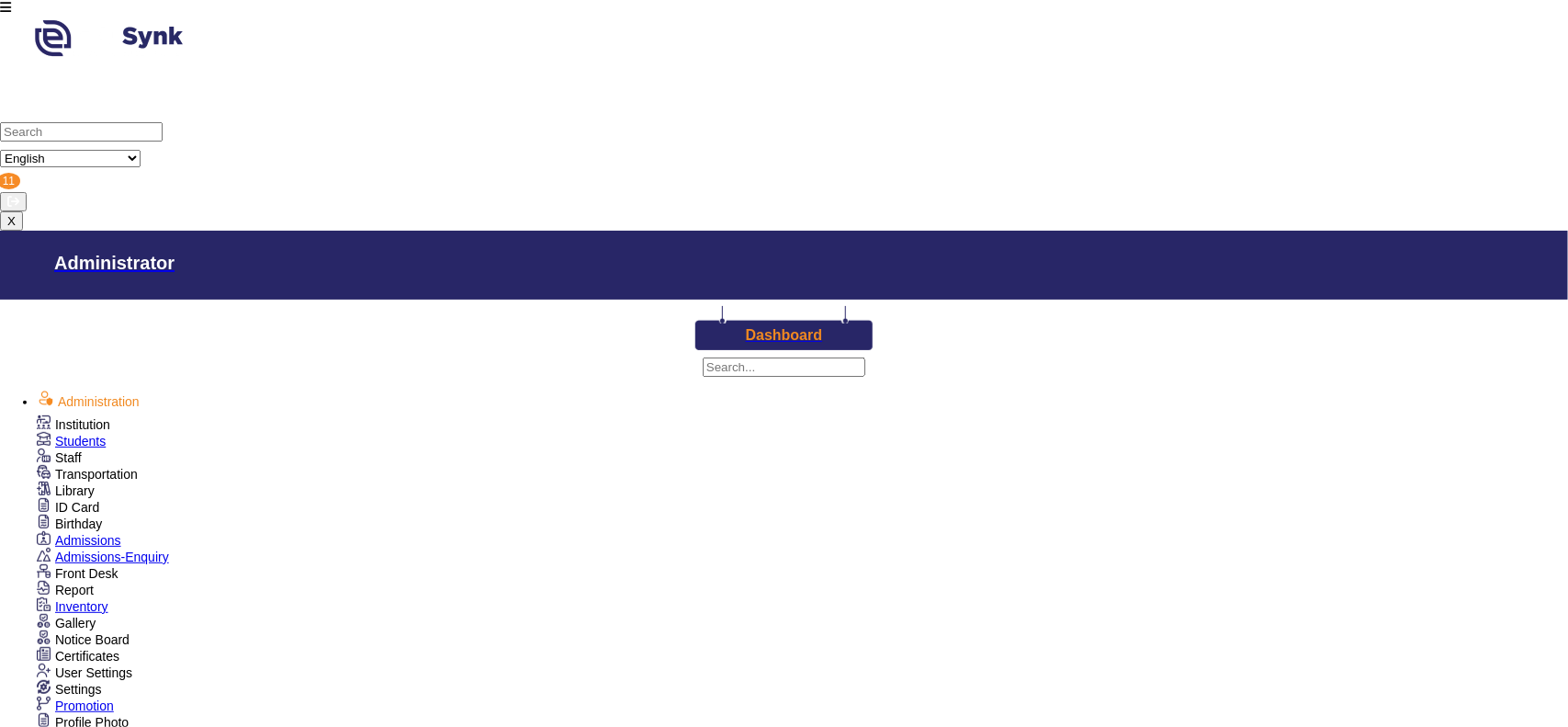 scroll, scrollTop: 271, scrollLeft: 0, axis: vertical 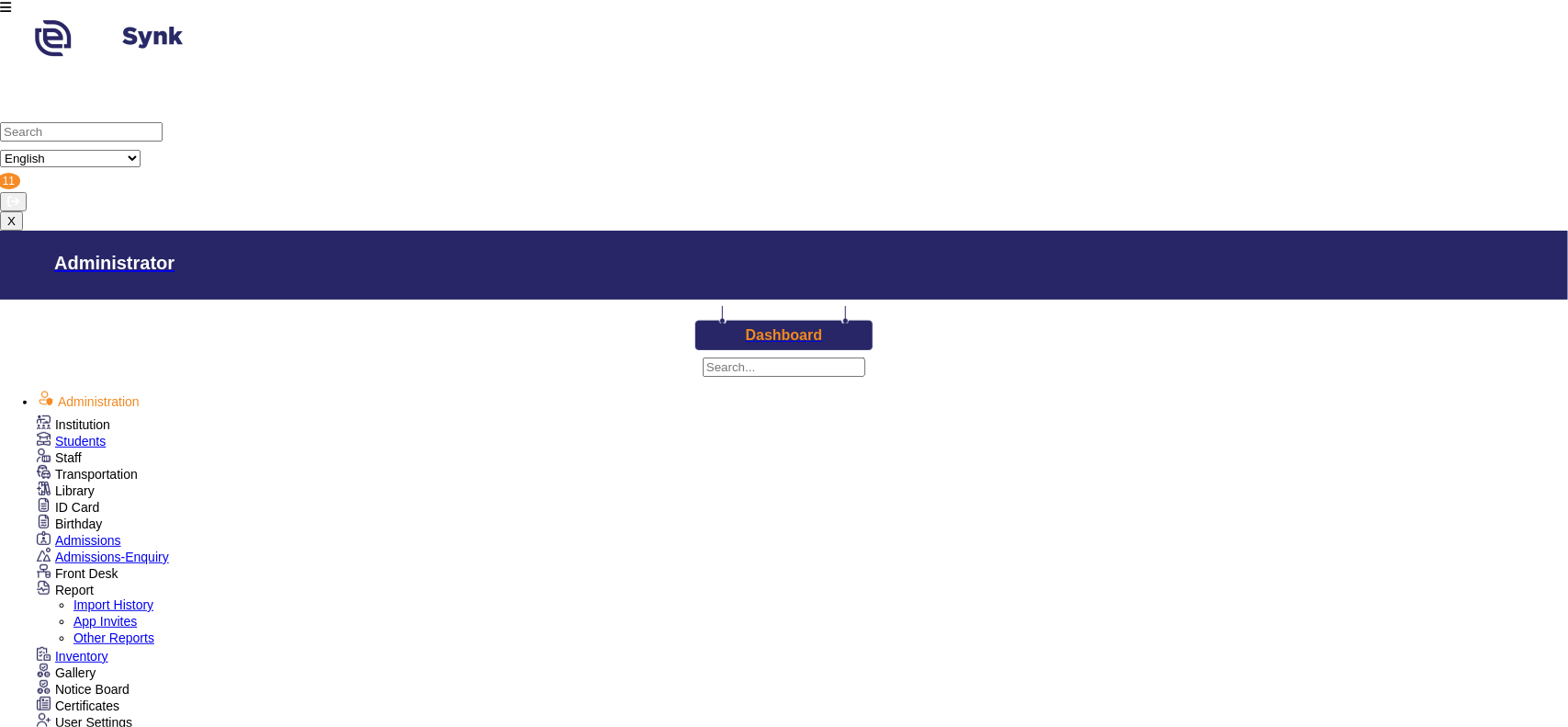 click on "App Invites" at bounding box center (105, 621) 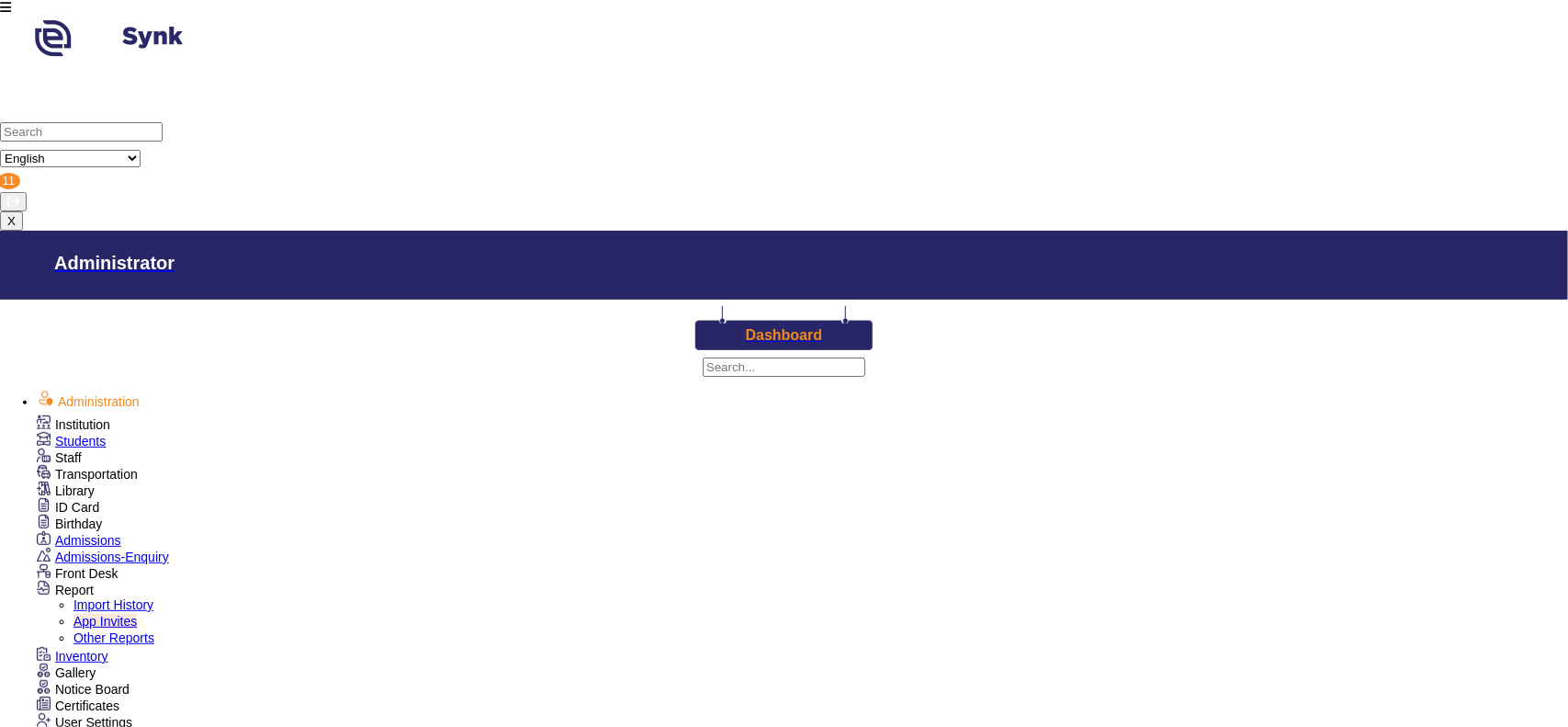 click on "All Teacher Parent Driver Support Staff" at bounding box center [46, 1360] 